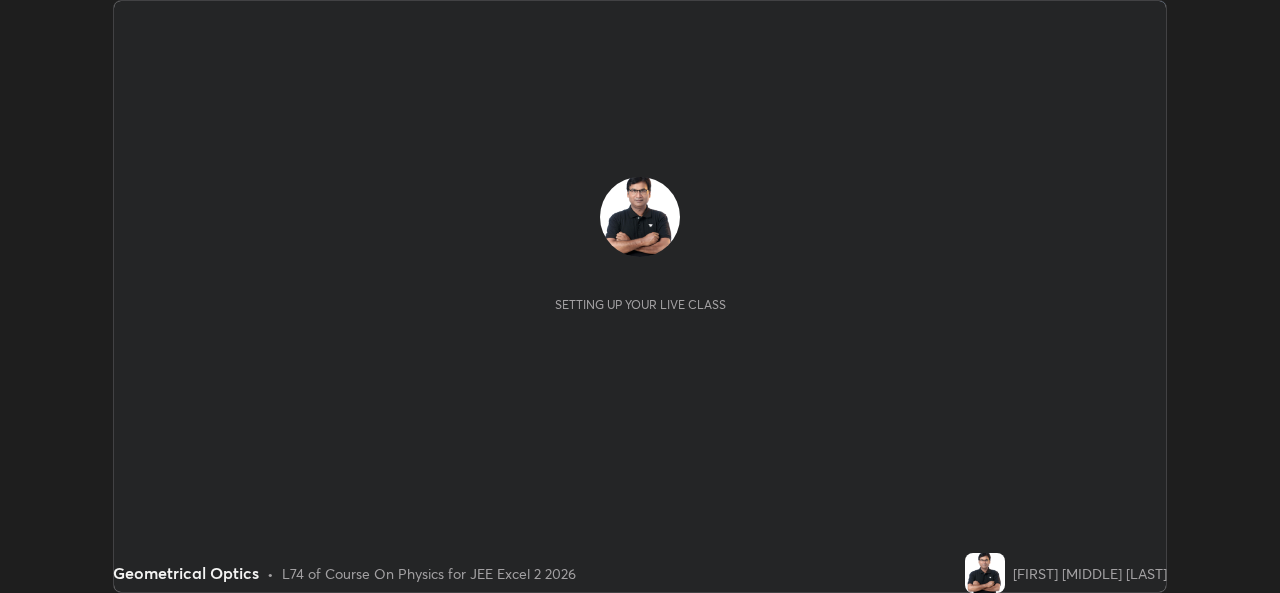 scroll, scrollTop: 0, scrollLeft: 0, axis: both 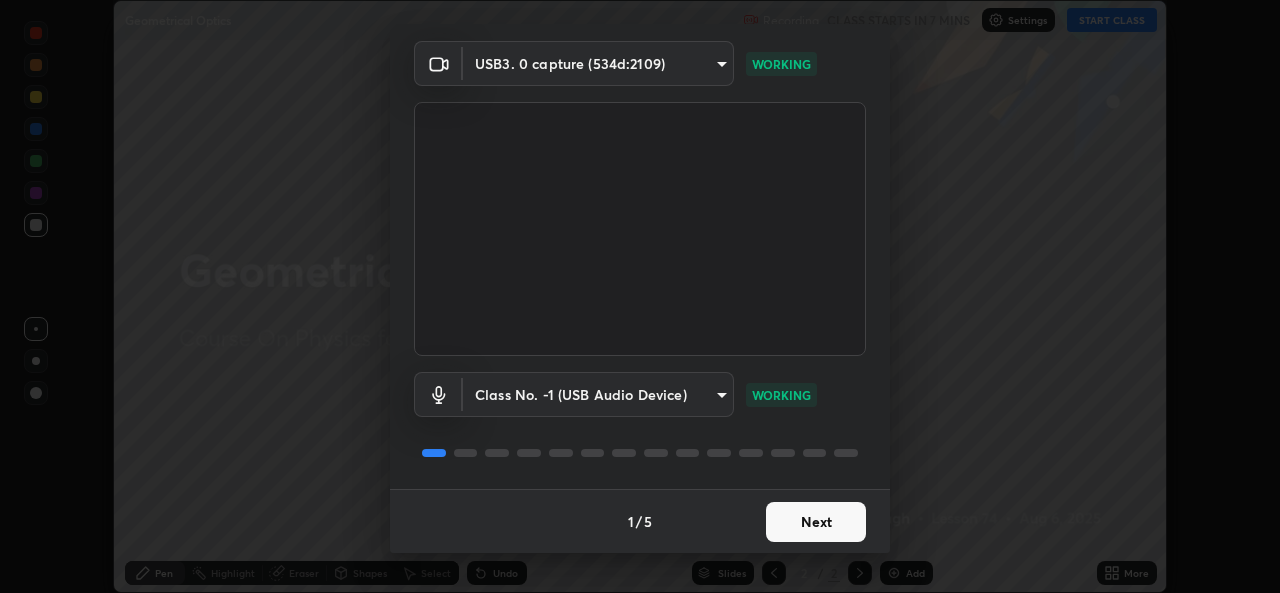 click on "Next" at bounding box center (816, 522) 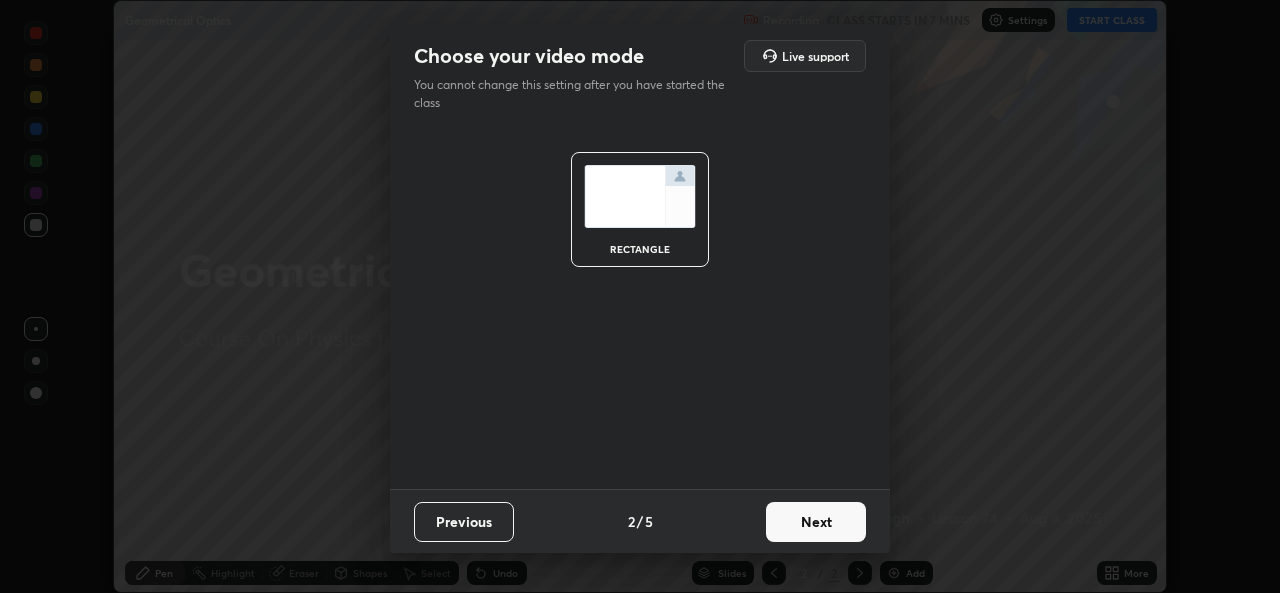 click on "Next" at bounding box center (816, 522) 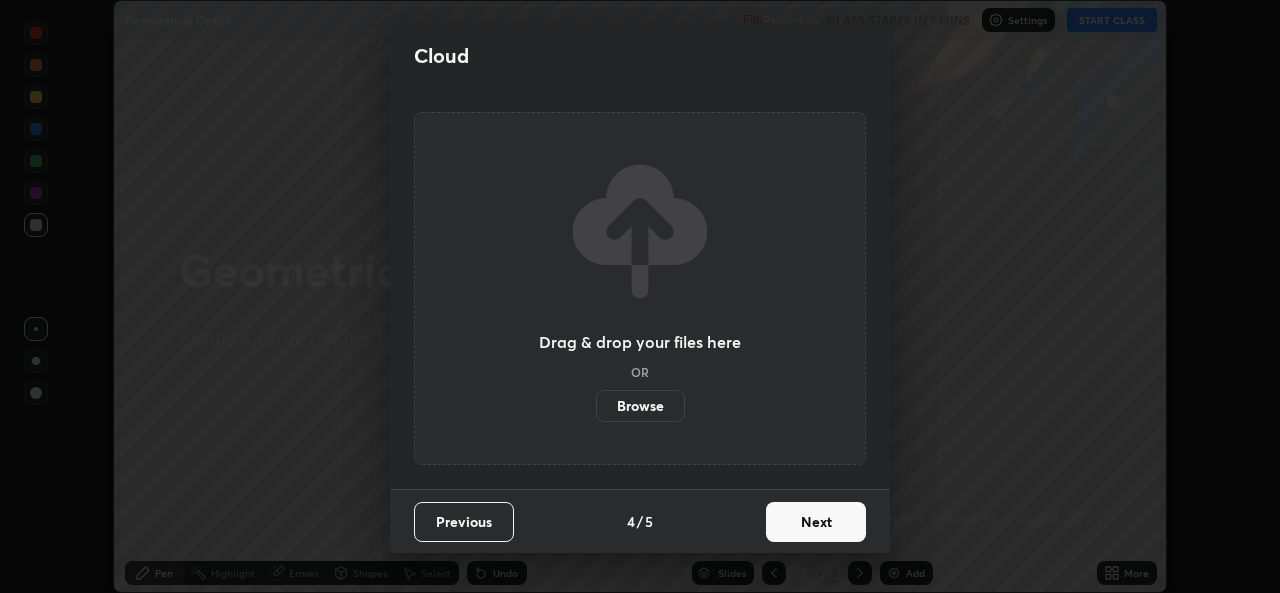 click on "Next" at bounding box center [816, 522] 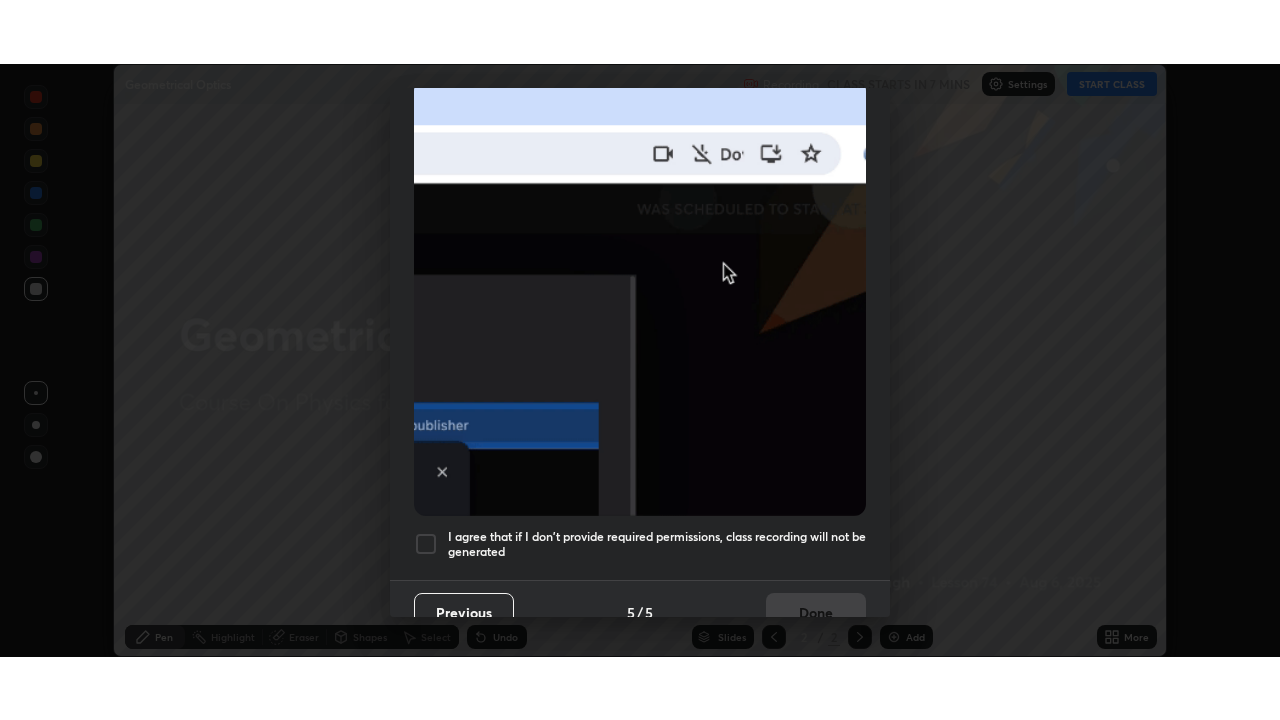 scroll, scrollTop: 471, scrollLeft: 0, axis: vertical 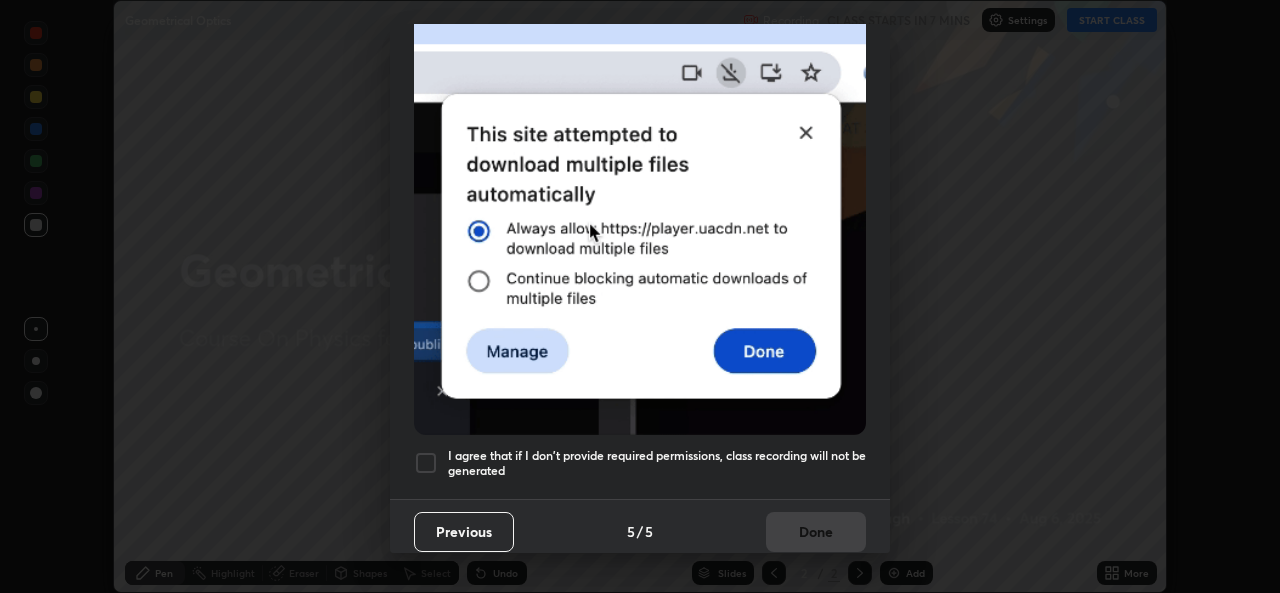click at bounding box center (426, 463) 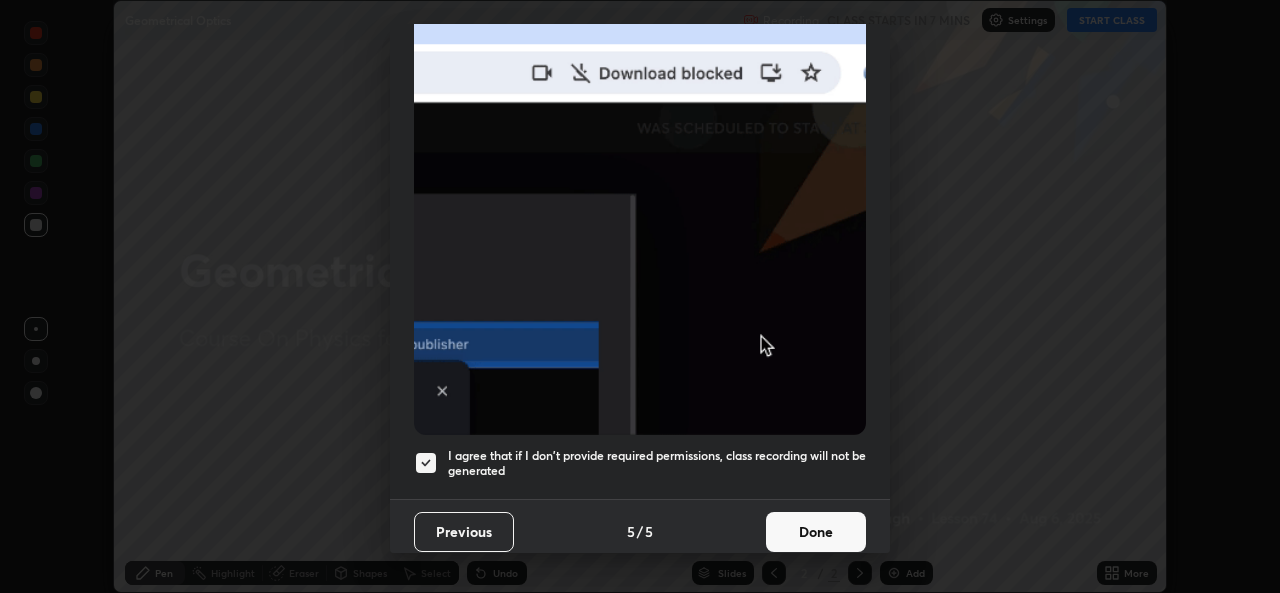 click on "Done" at bounding box center (816, 532) 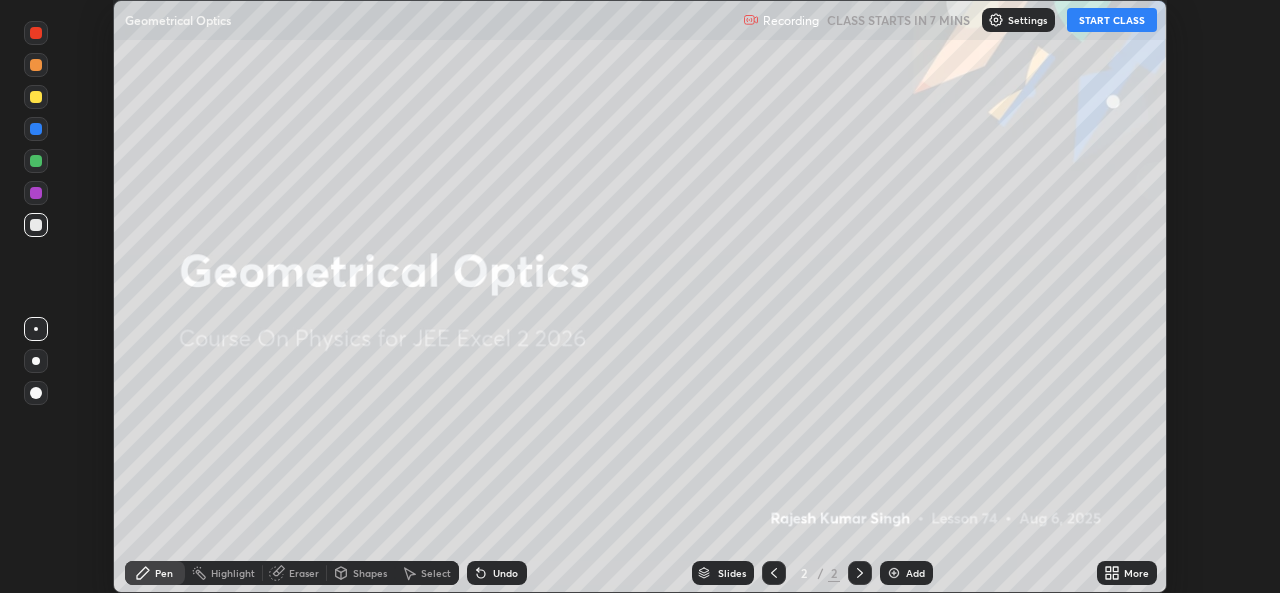 click on "START CLASS" at bounding box center [1112, 20] 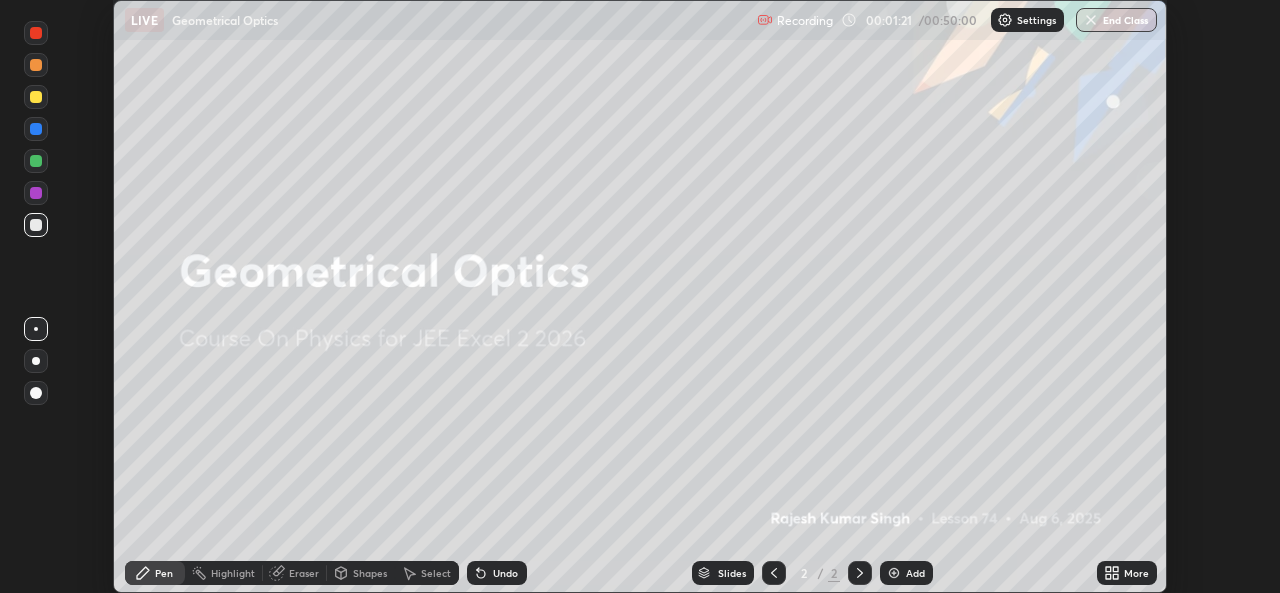 click on "Eraser" at bounding box center (304, 573) 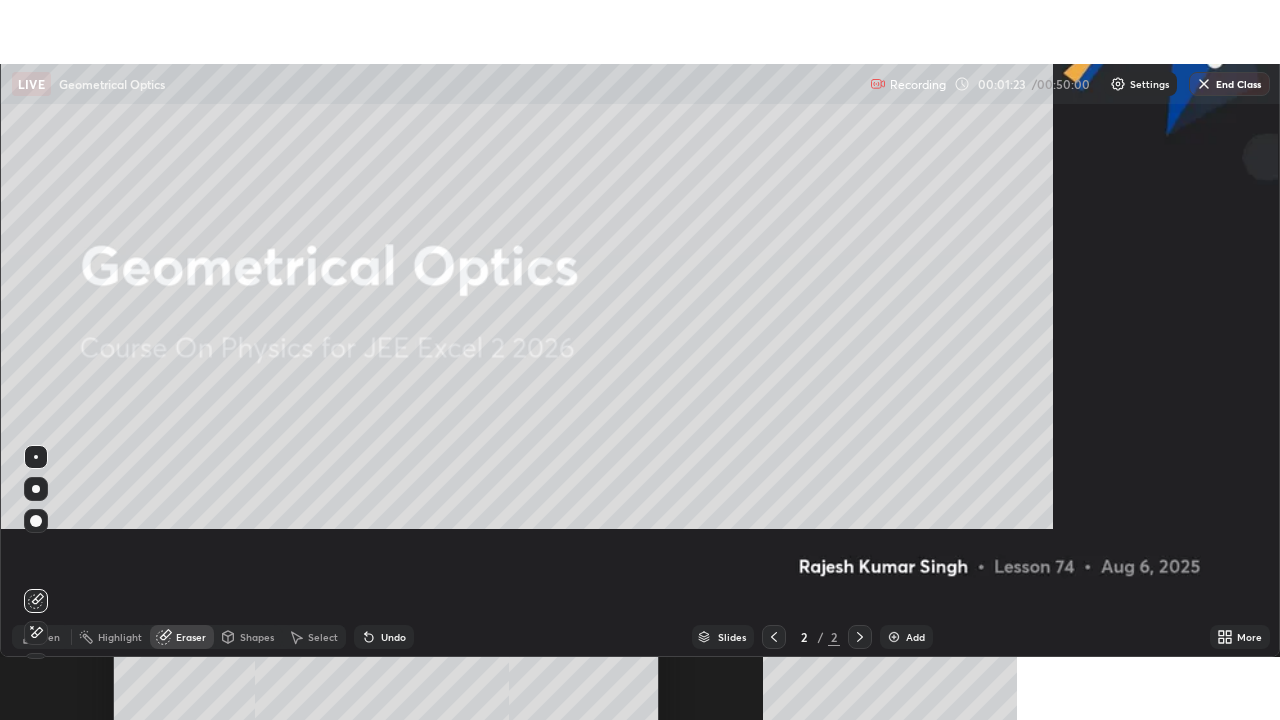 scroll, scrollTop: 99280, scrollLeft: 98720, axis: both 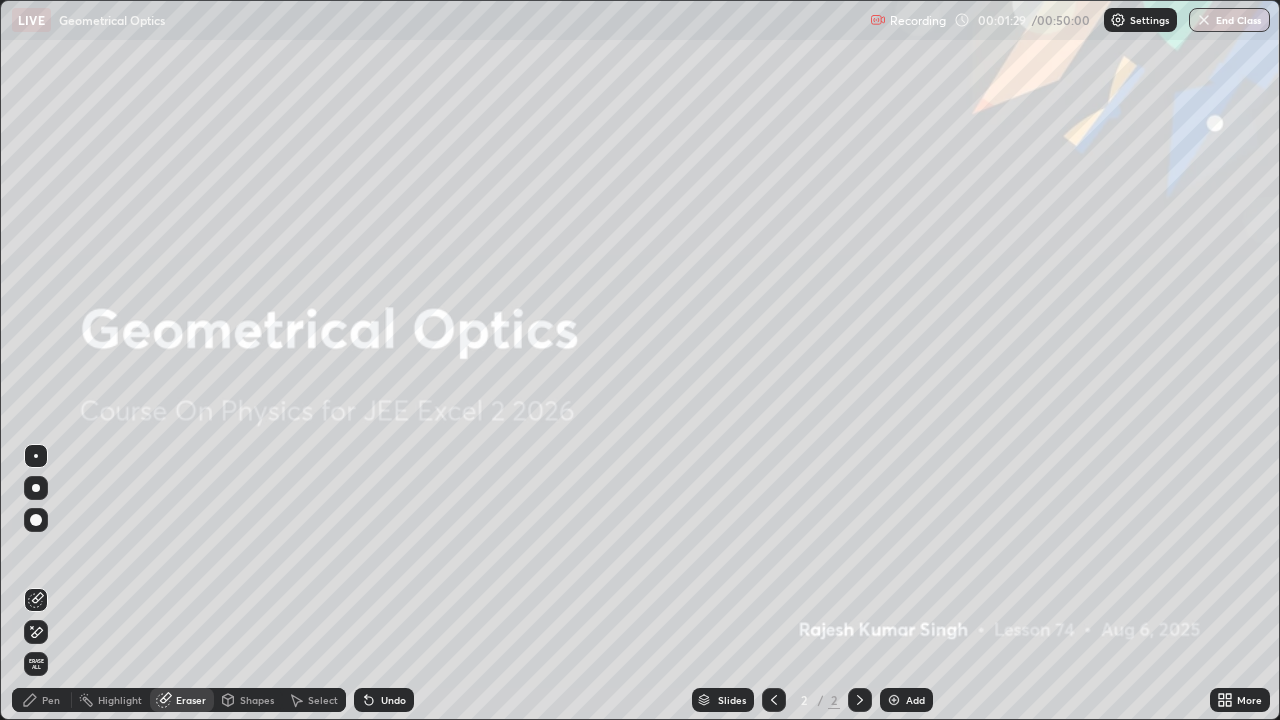 click on "Pen" at bounding box center [51, 700] 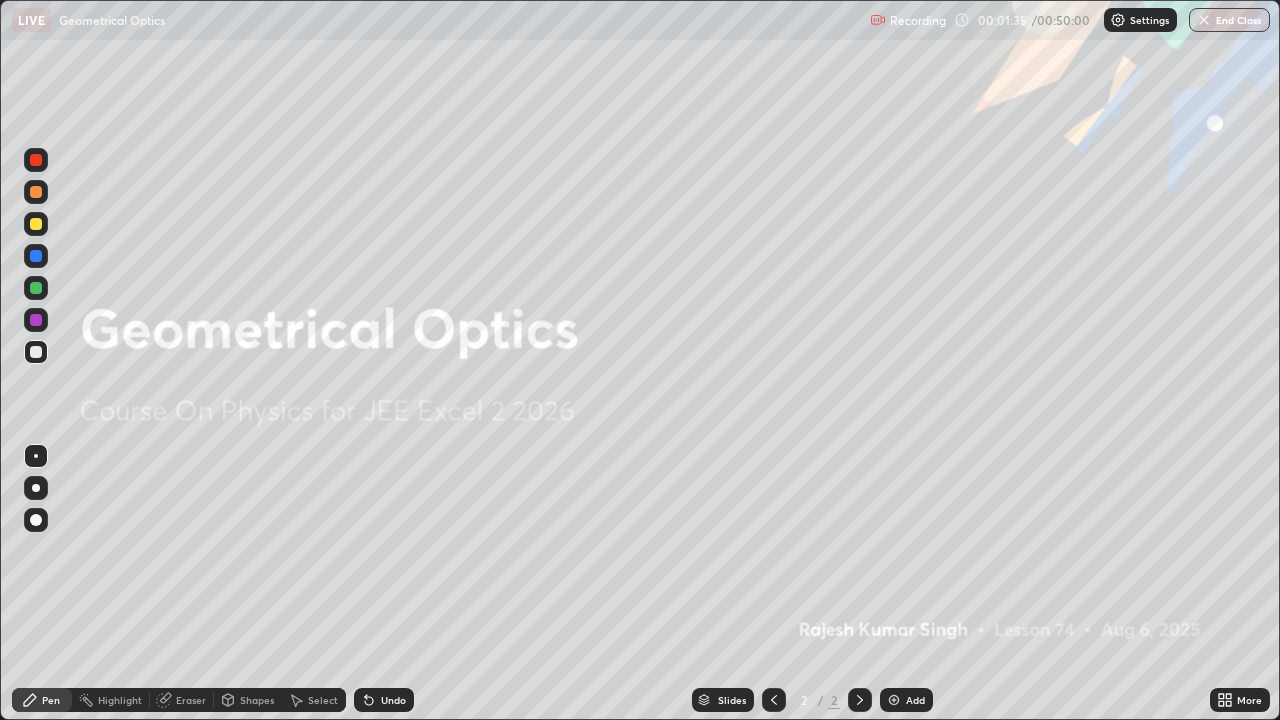 click 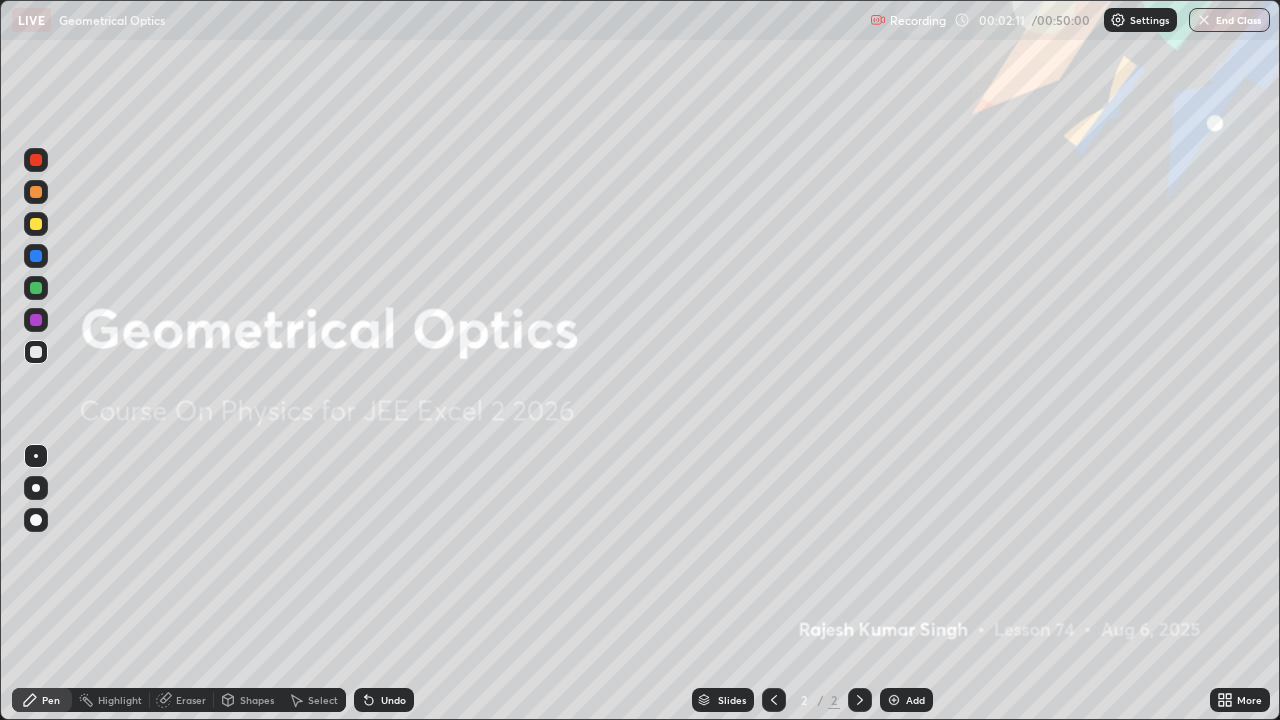 click at bounding box center [894, 700] 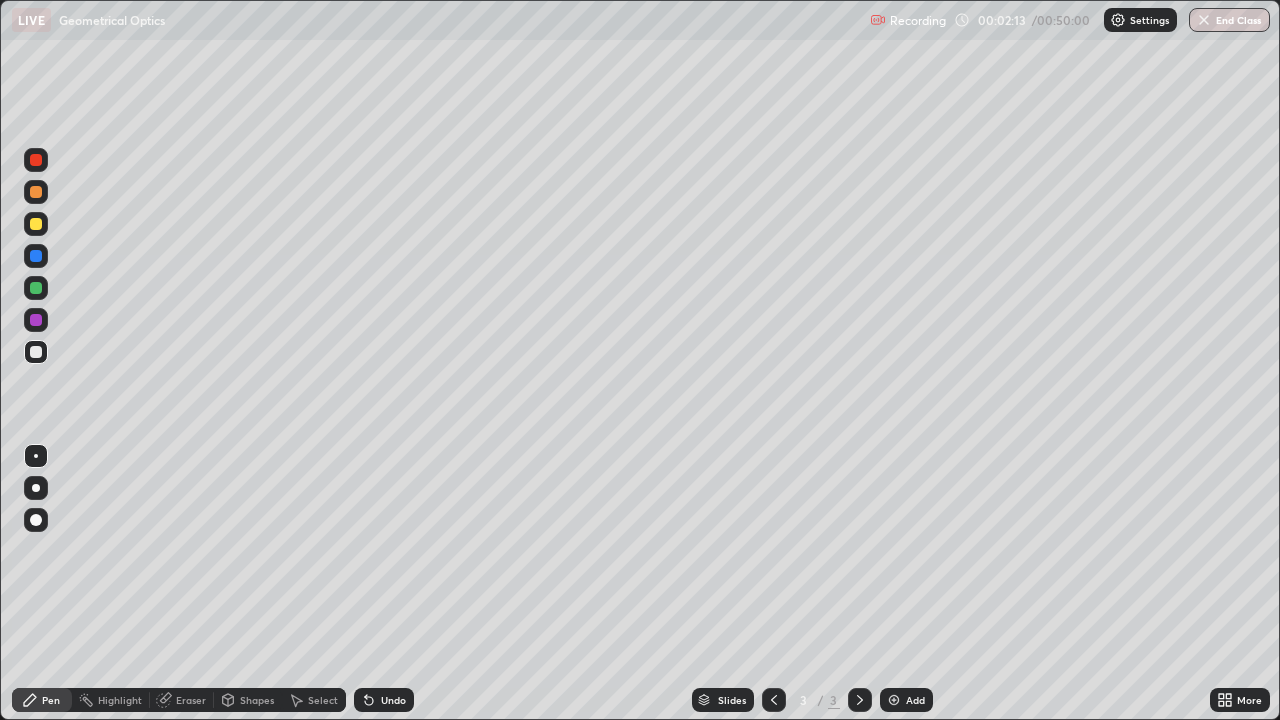 click at bounding box center (36, 224) 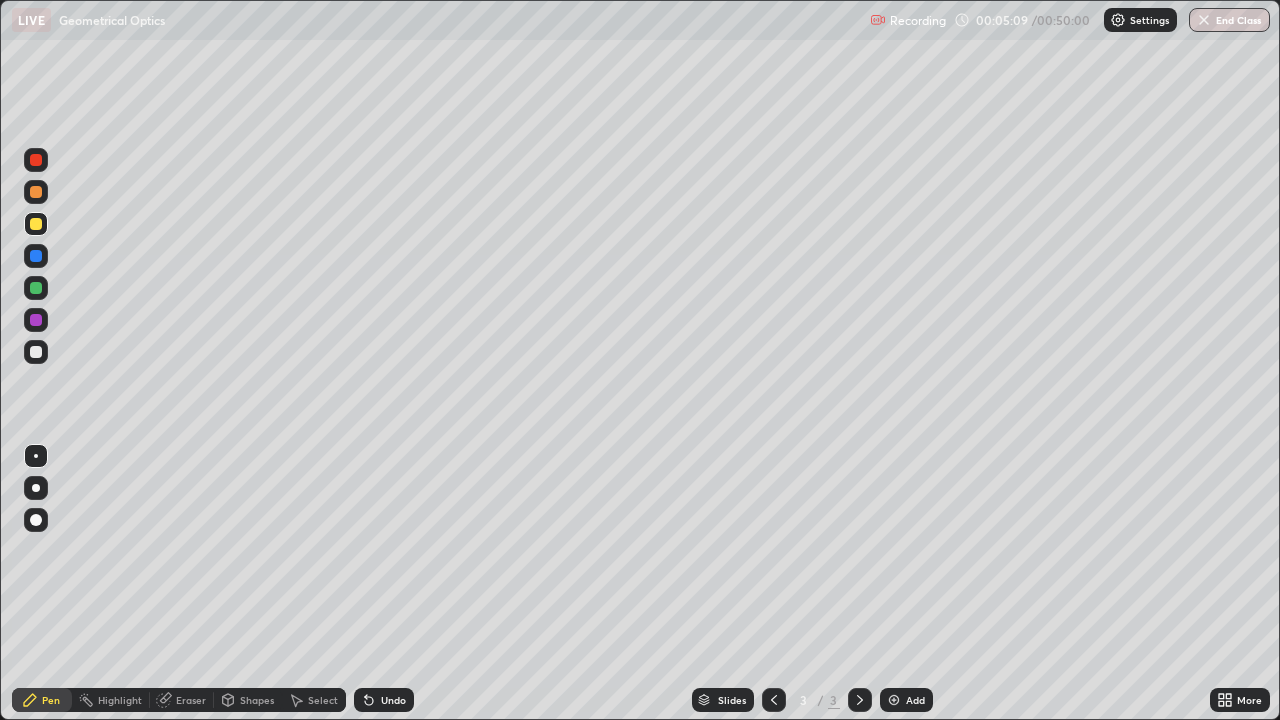 click on "Eraser" at bounding box center (191, 700) 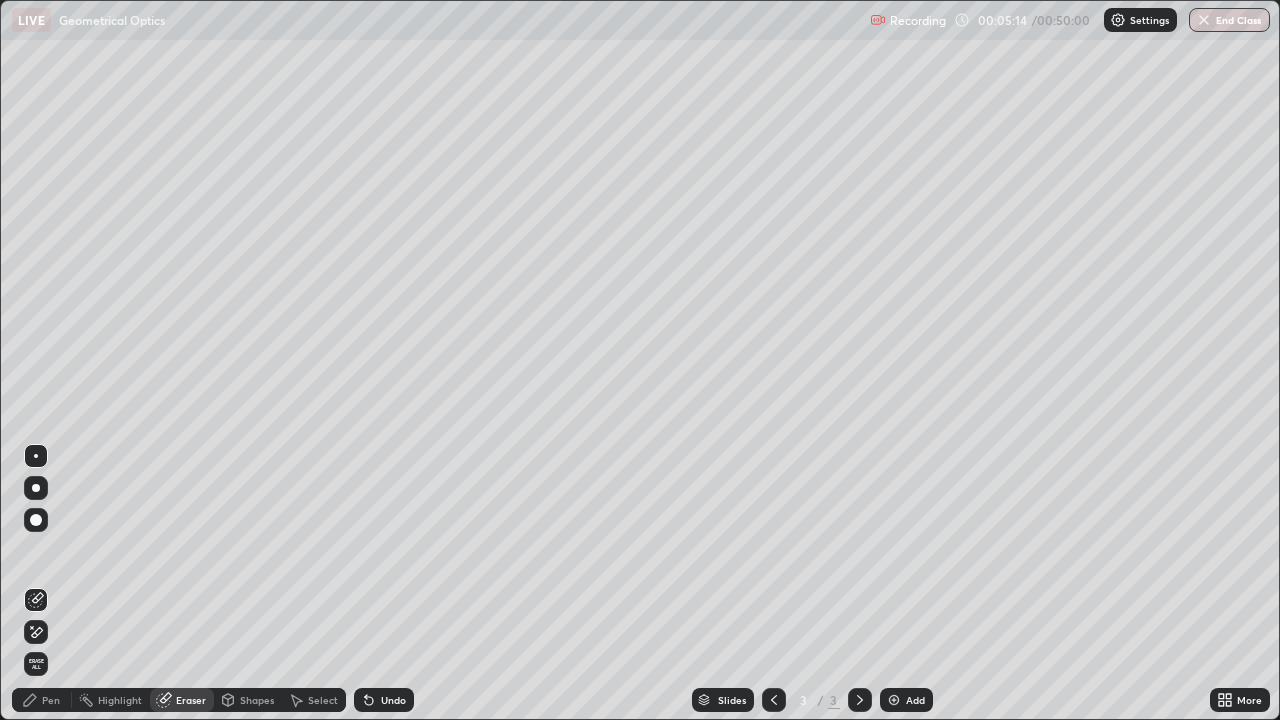 click on "Pen" at bounding box center (51, 700) 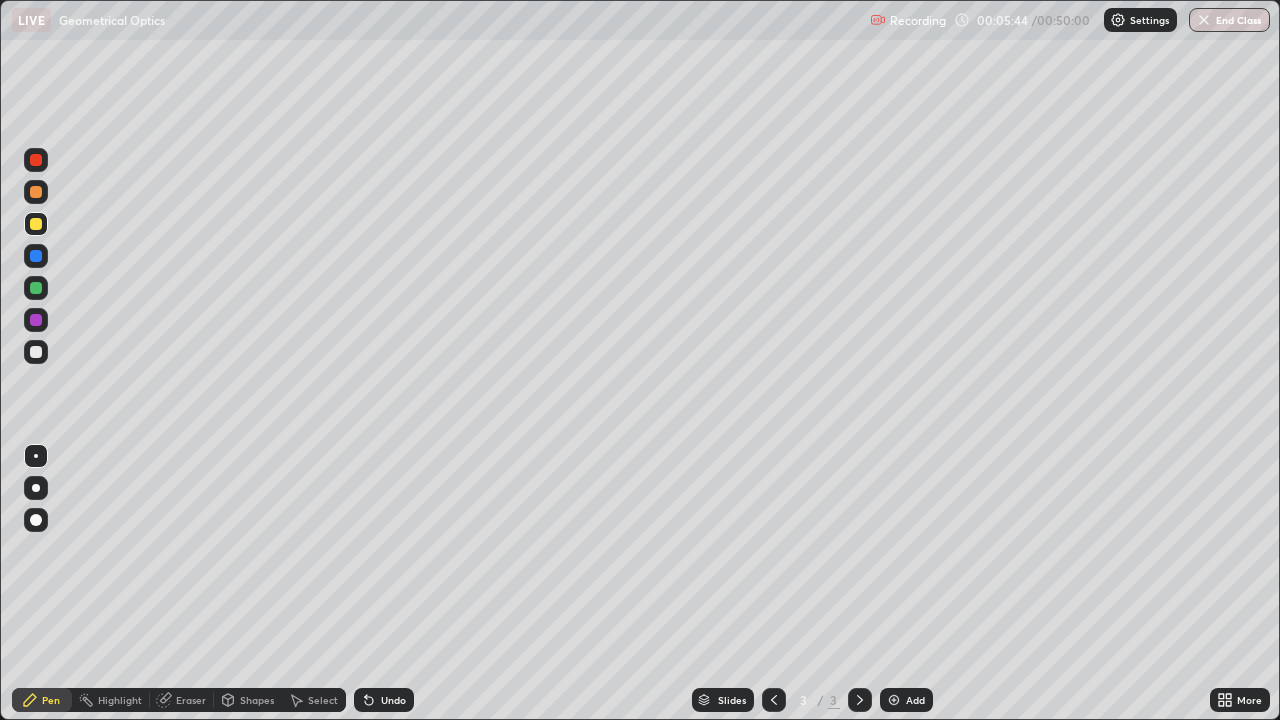 click on "Undo" at bounding box center [384, 700] 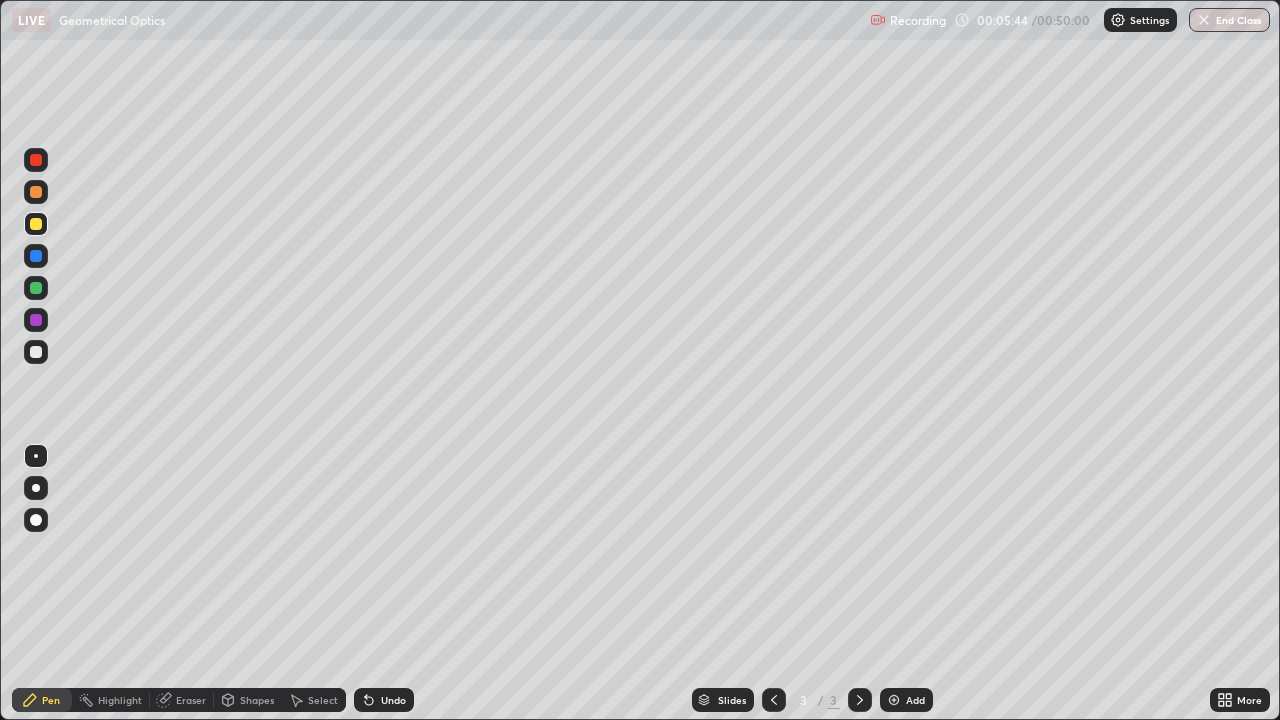 click on "Undo" at bounding box center [393, 700] 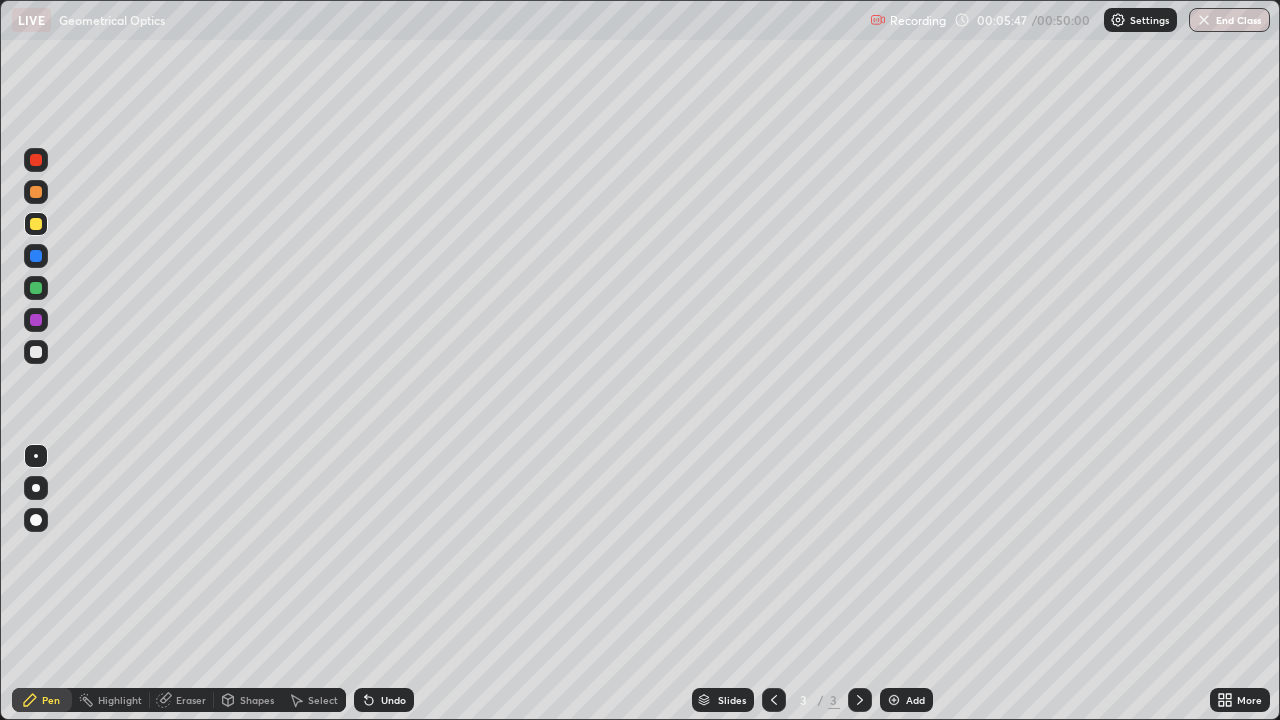click on "Undo" at bounding box center [393, 700] 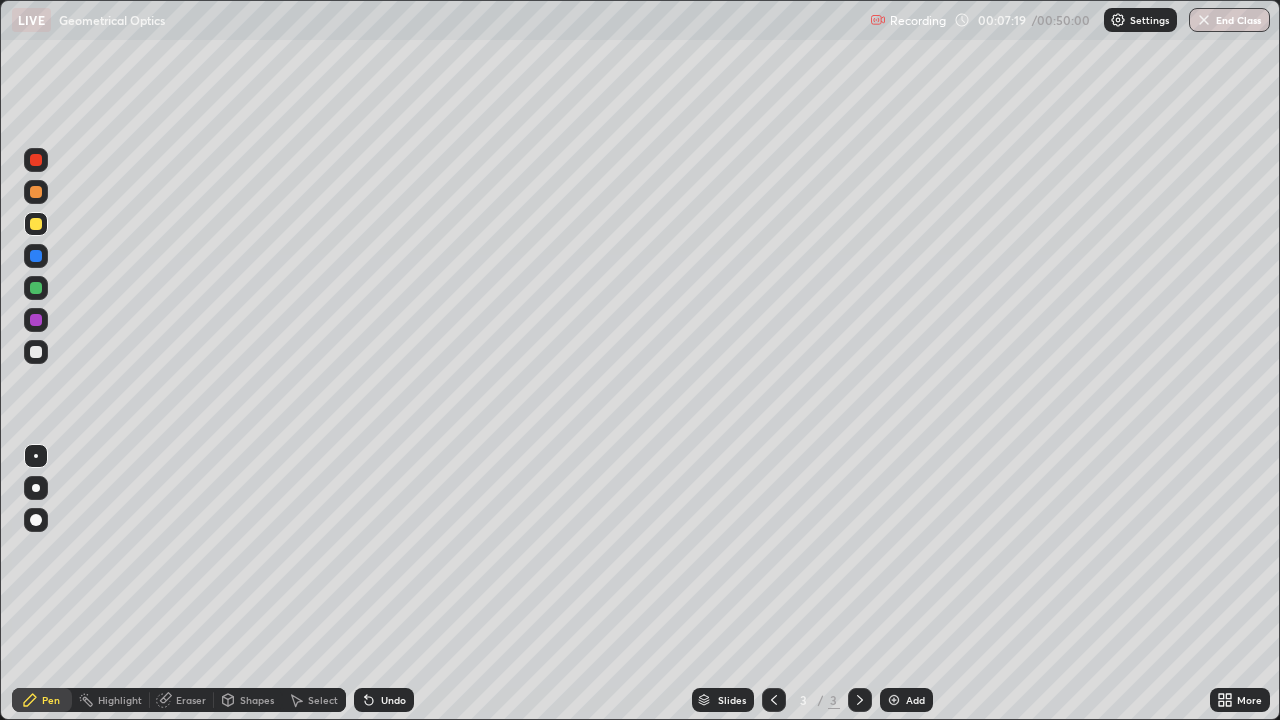 click at bounding box center [36, 352] 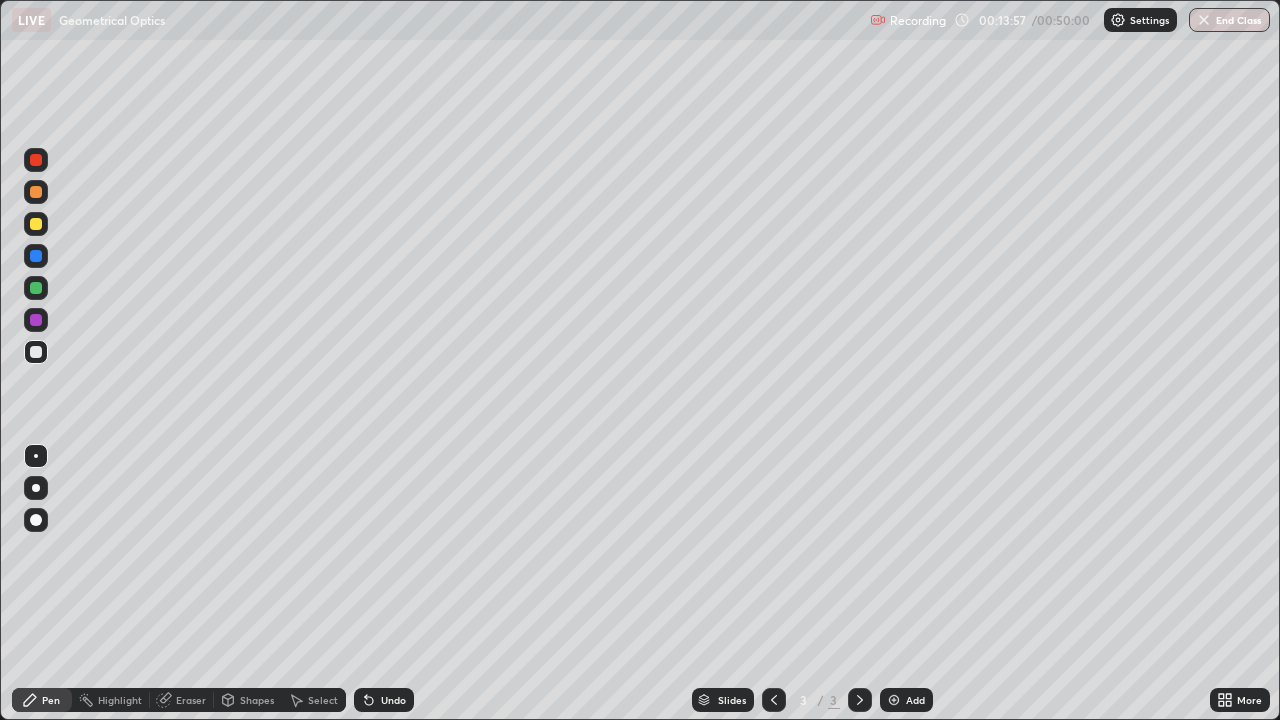 click on "Add" at bounding box center (906, 700) 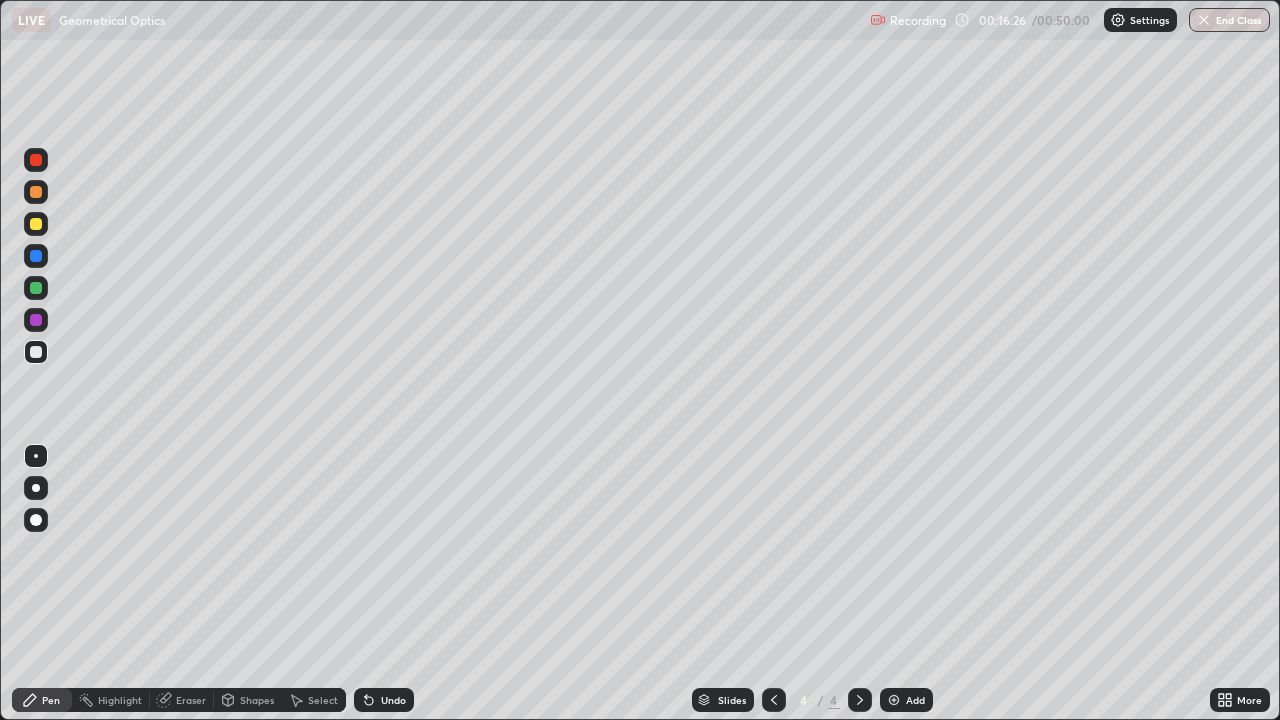 click on "Eraser" at bounding box center [191, 700] 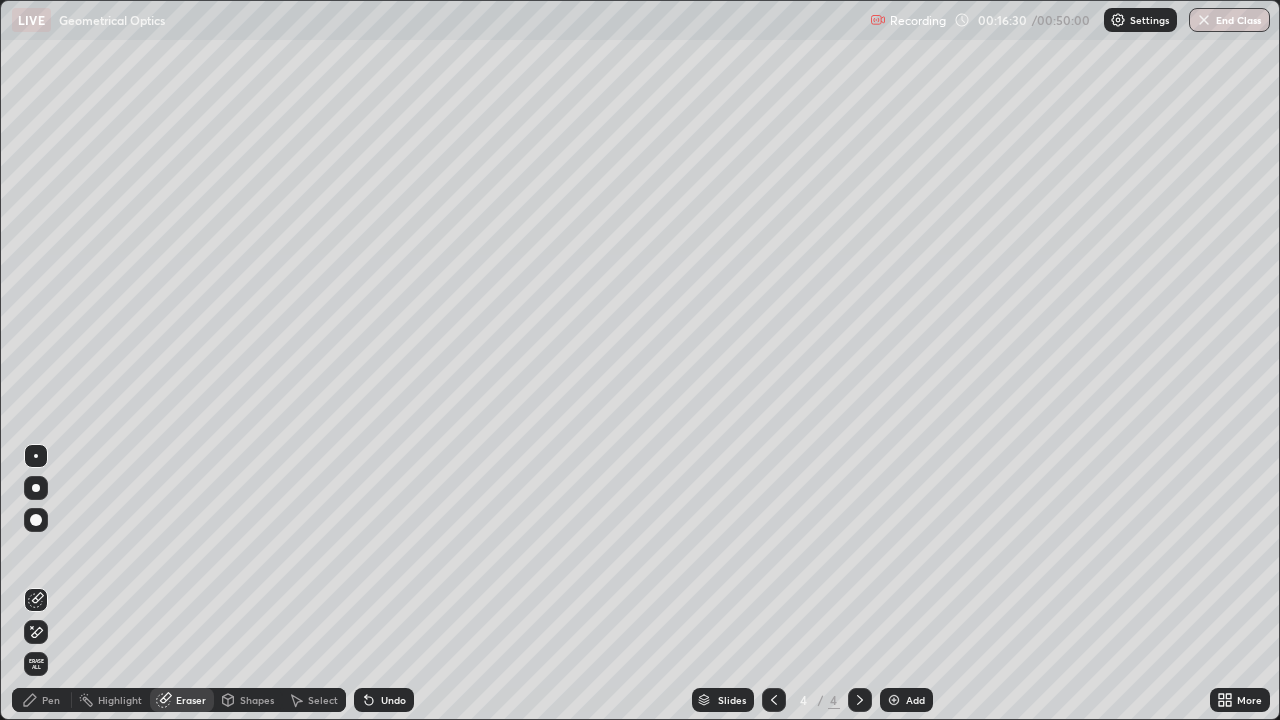 click at bounding box center (36, 632) 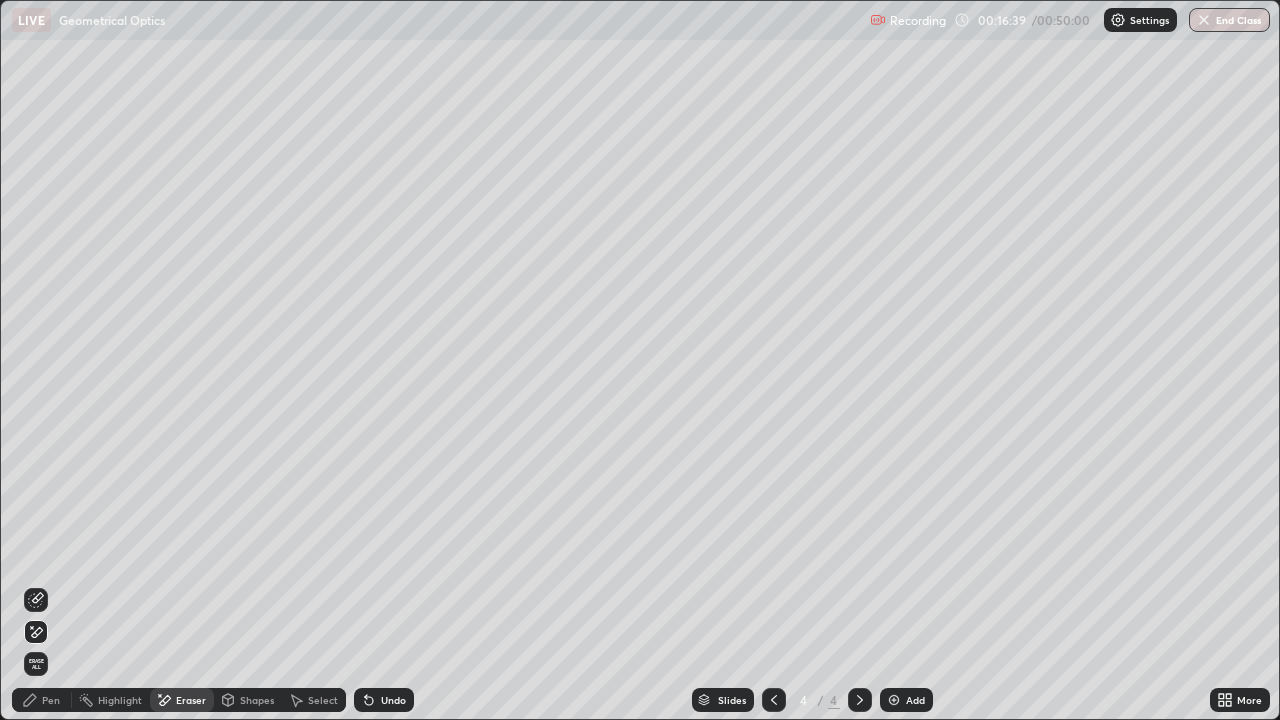 click on "Pen" at bounding box center [51, 700] 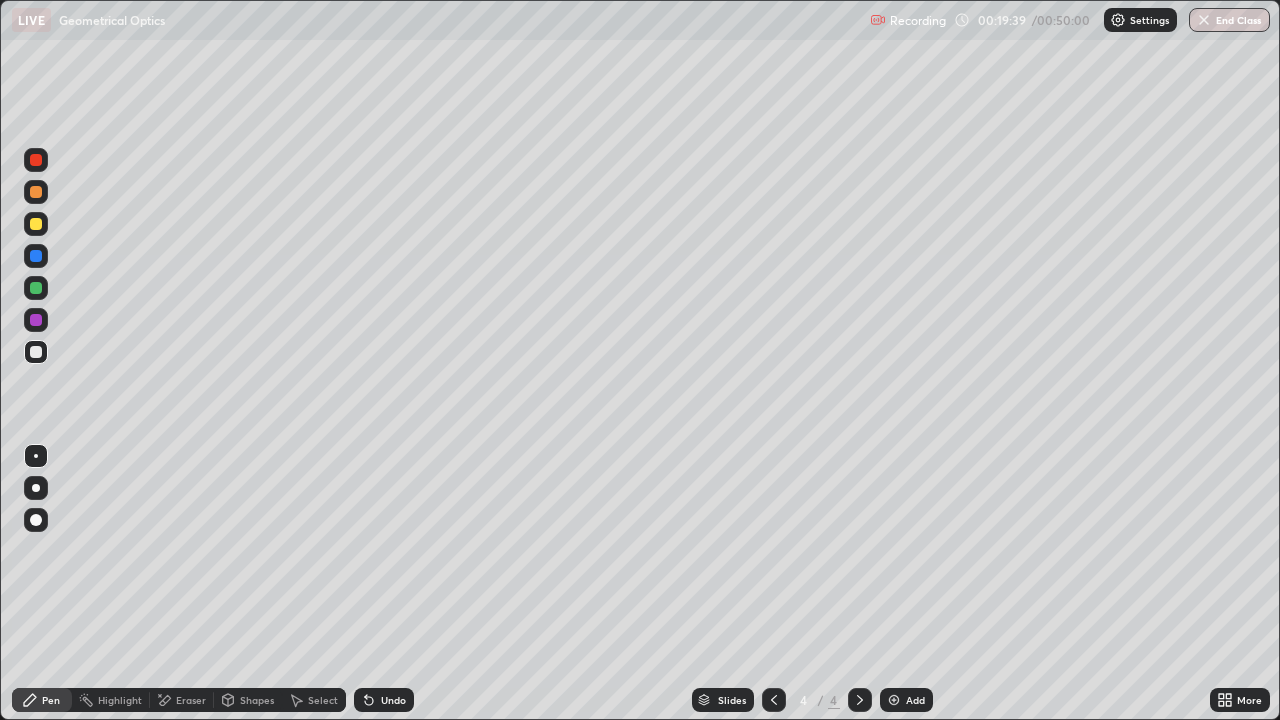 click at bounding box center (774, 700) 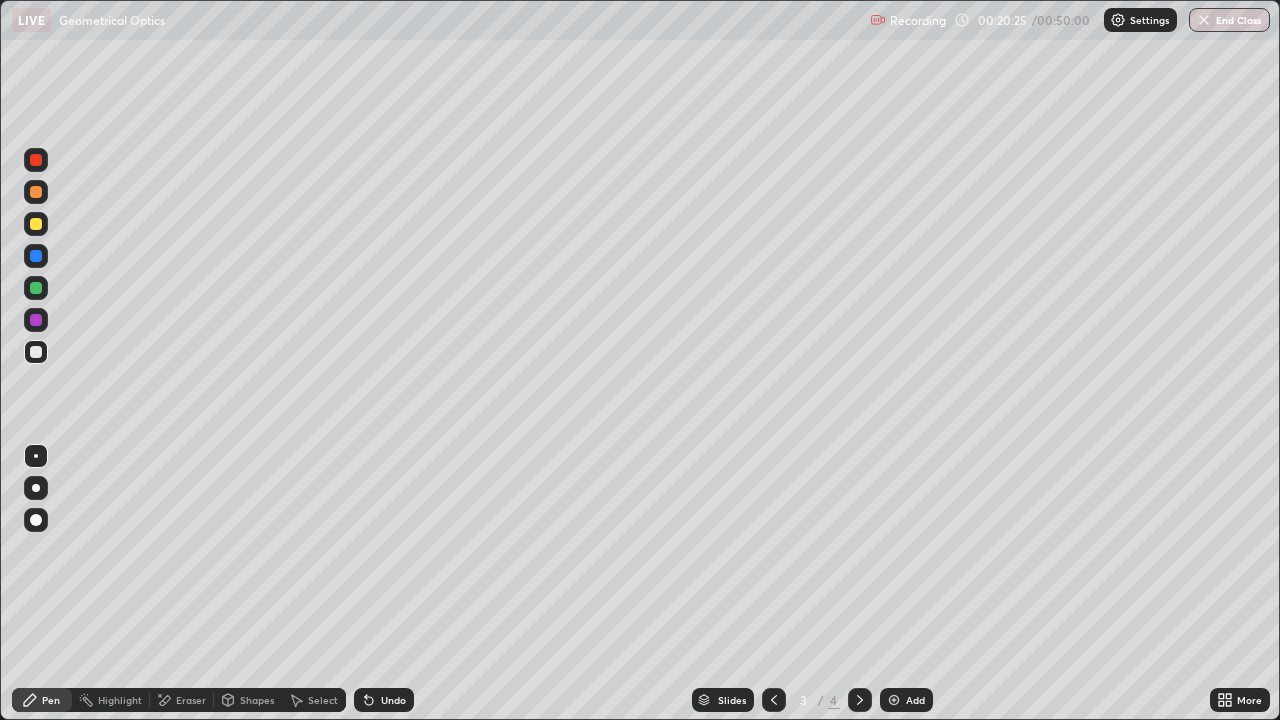 click 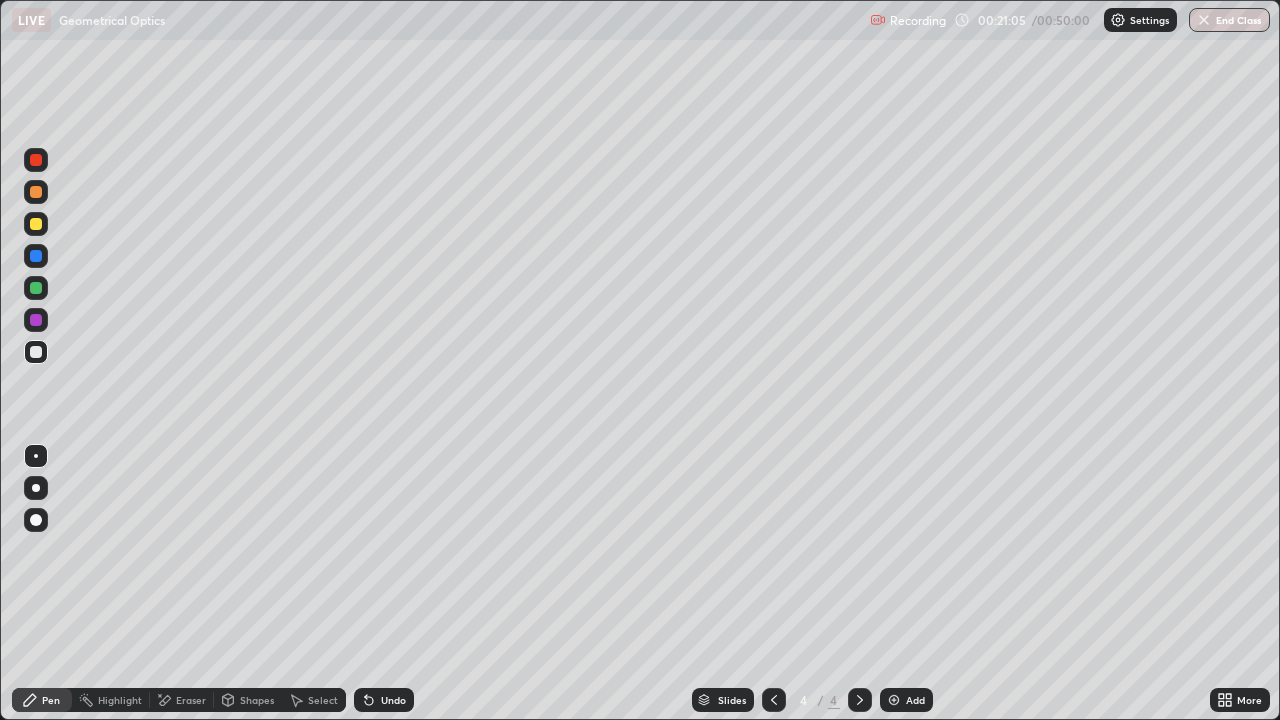click 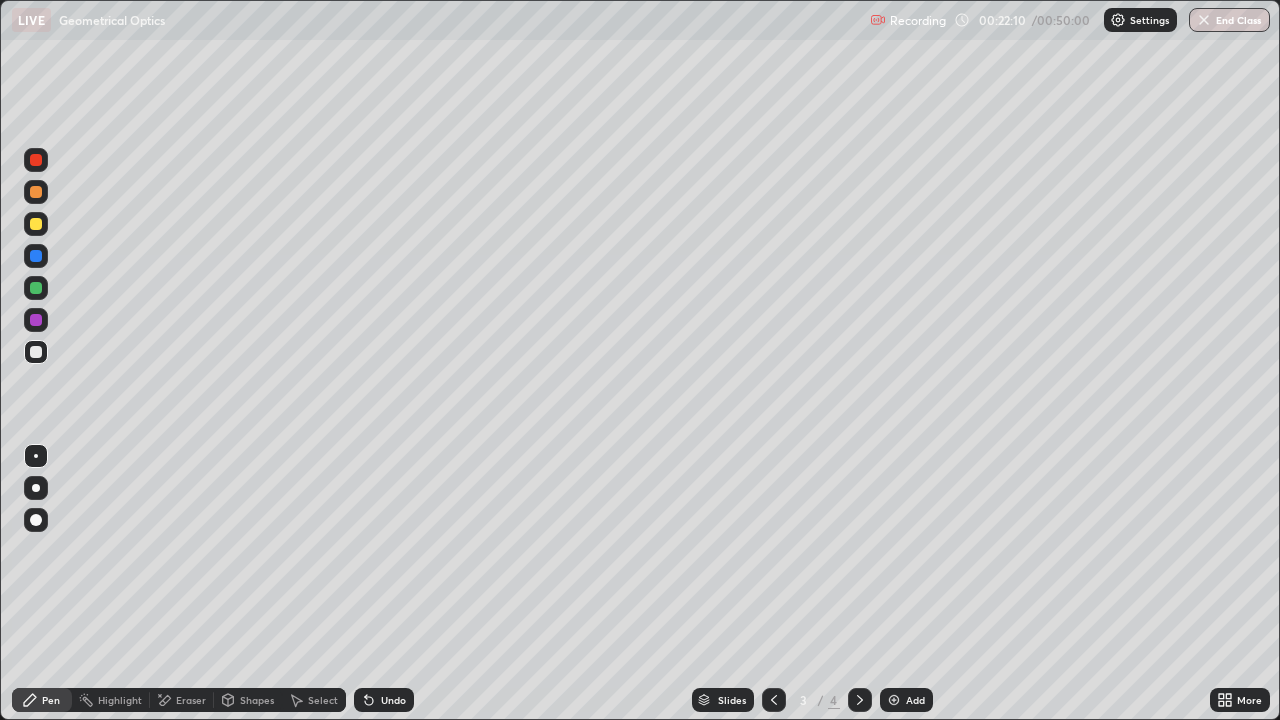 click on "Add" at bounding box center (915, 700) 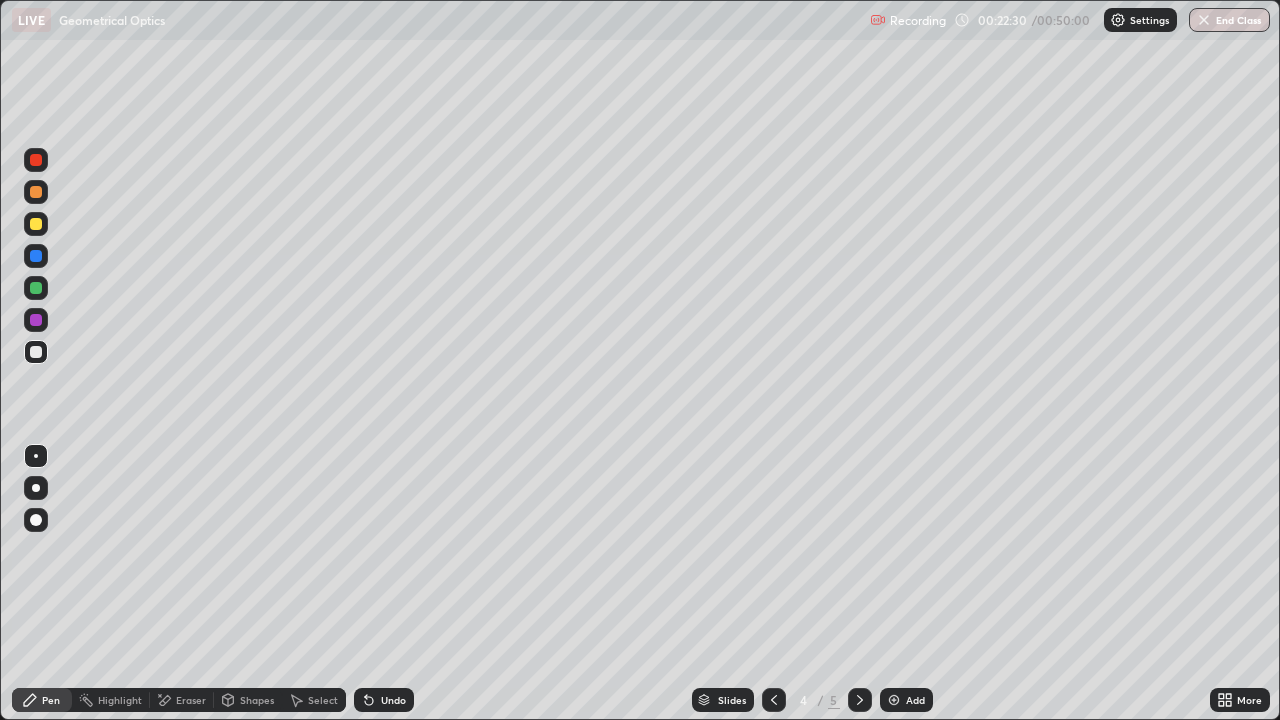 click at bounding box center (36, 224) 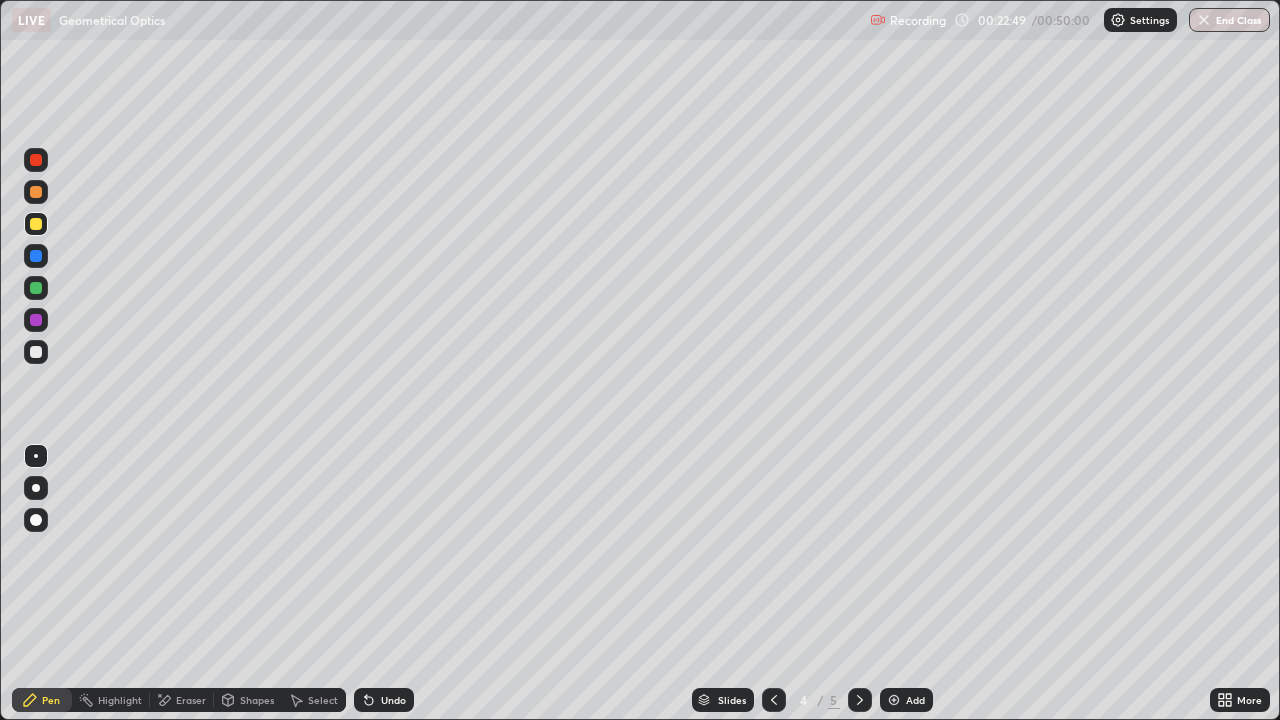 click at bounding box center [36, 224] 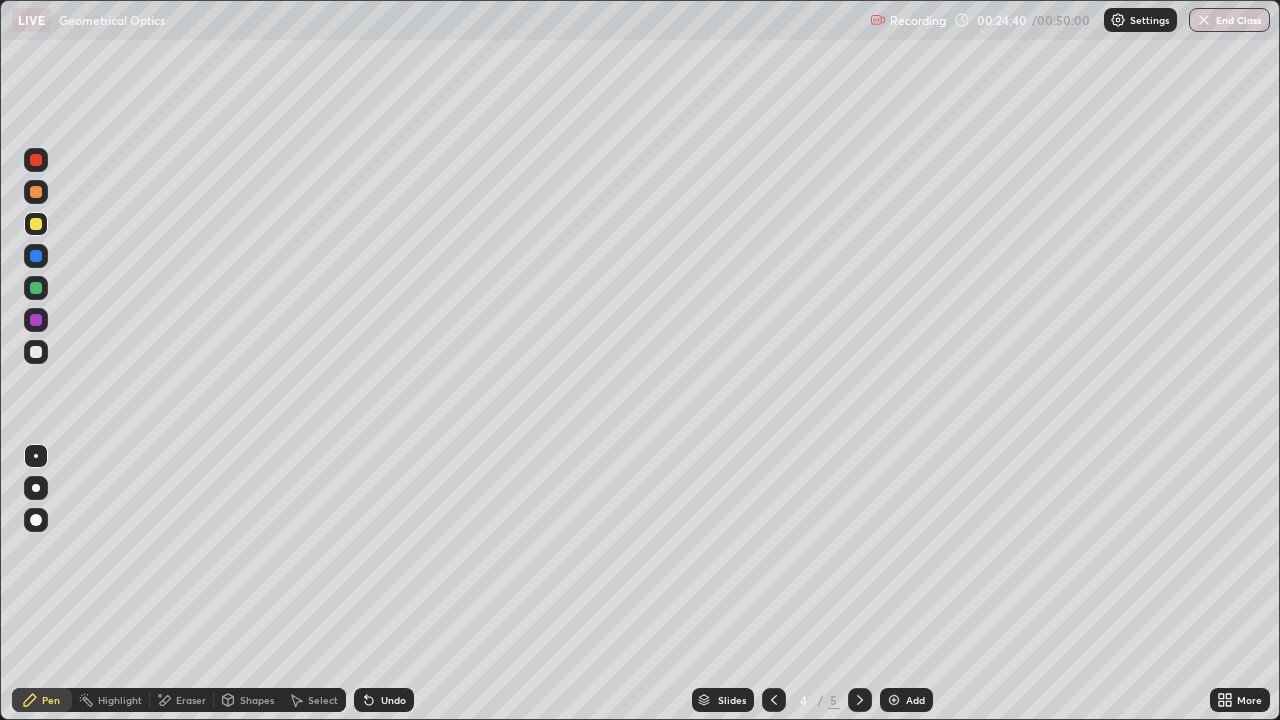 click at bounding box center [894, 700] 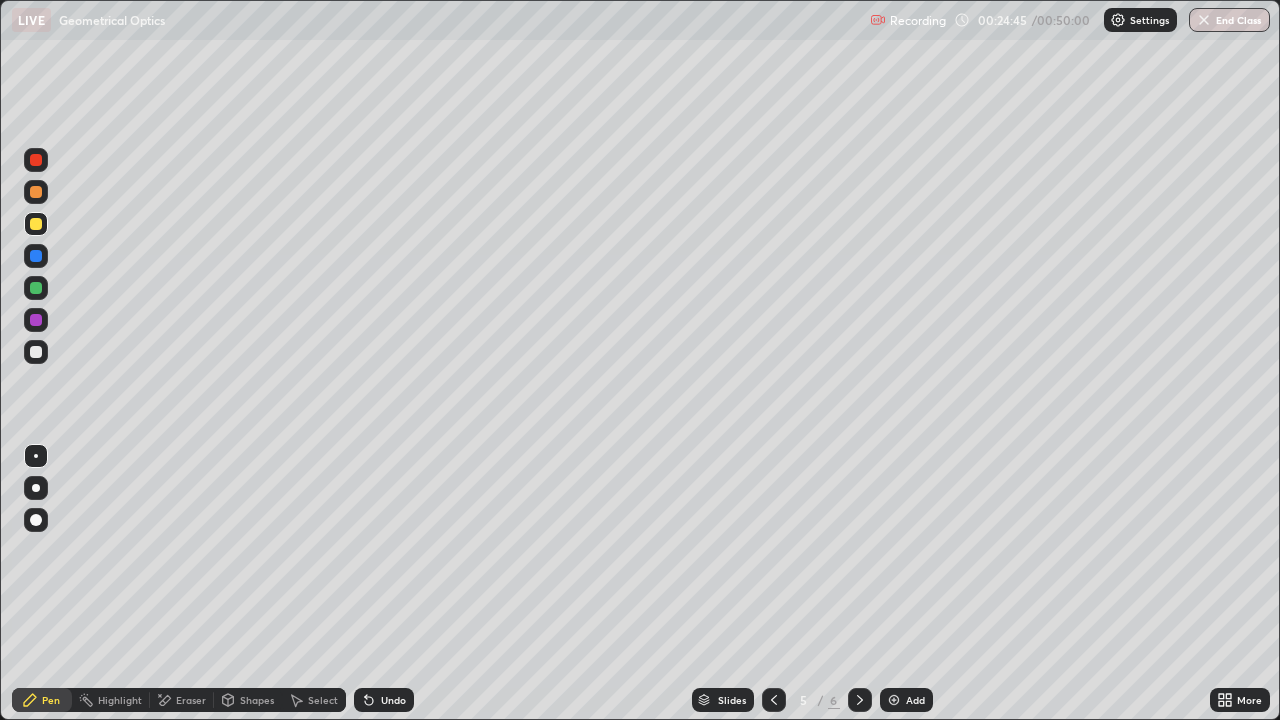 click at bounding box center [36, 160] 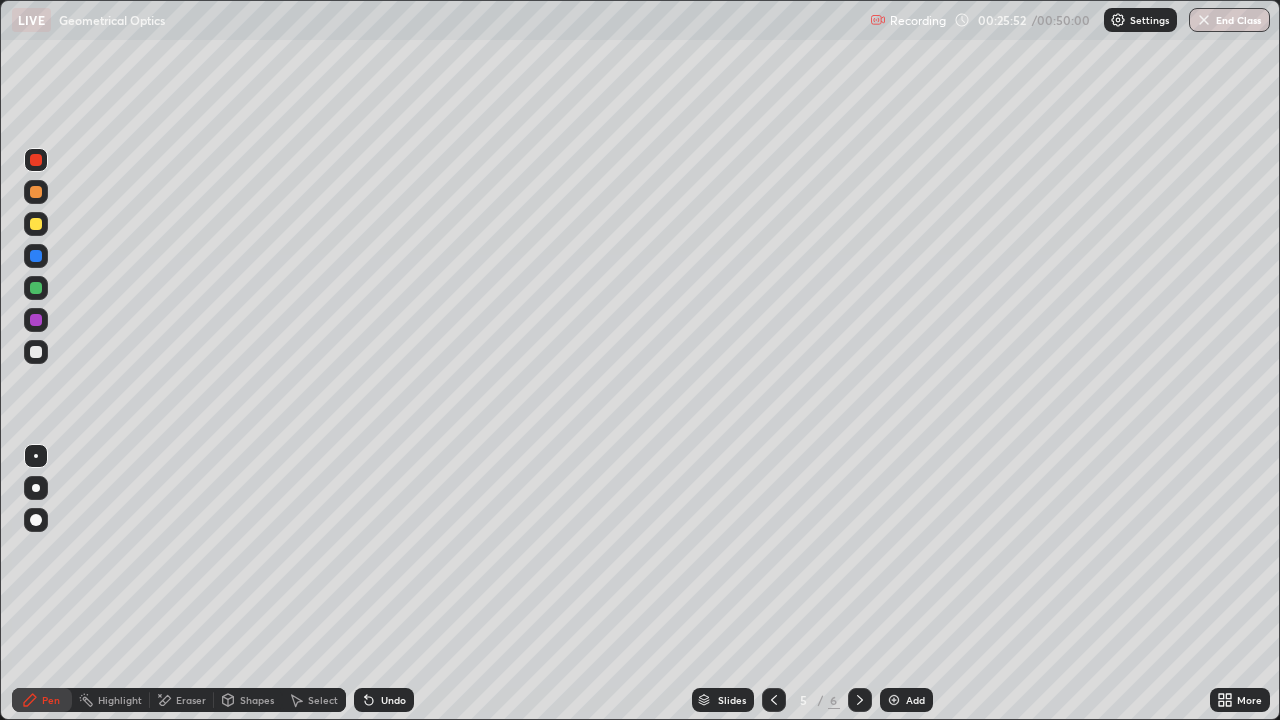 click at bounding box center (36, 224) 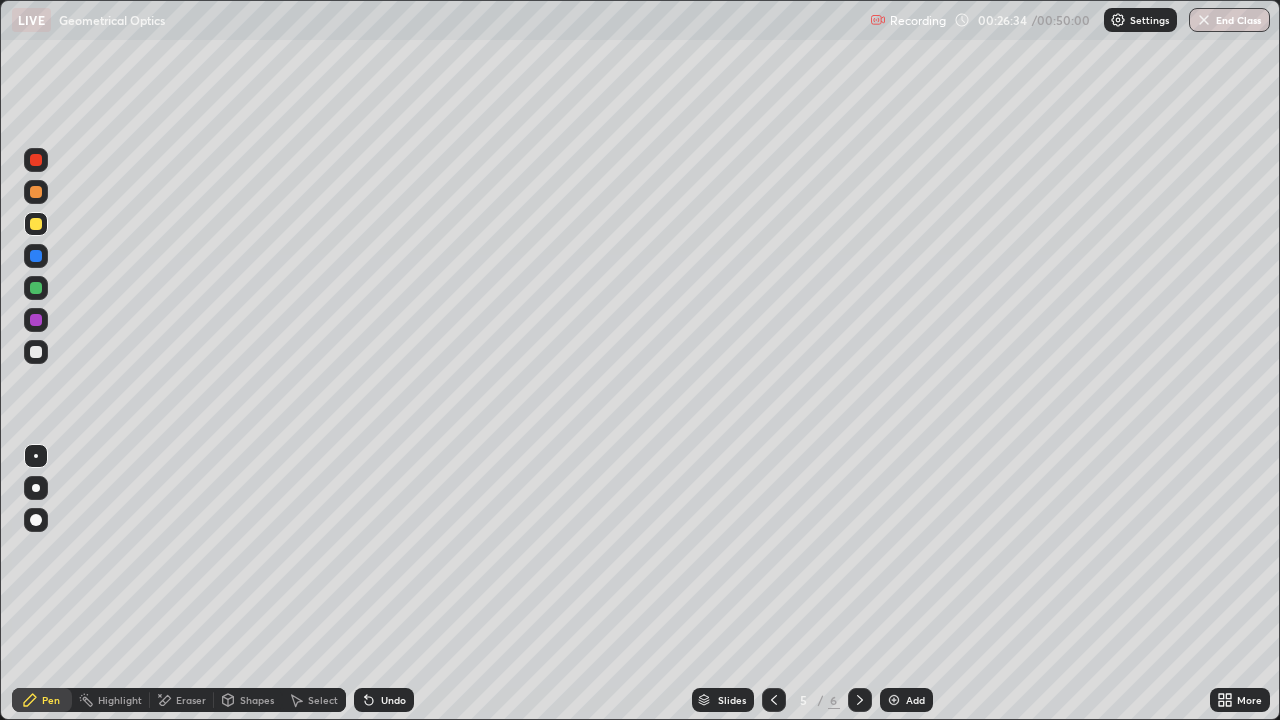 click on "Undo" at bounding box center [384, 700] 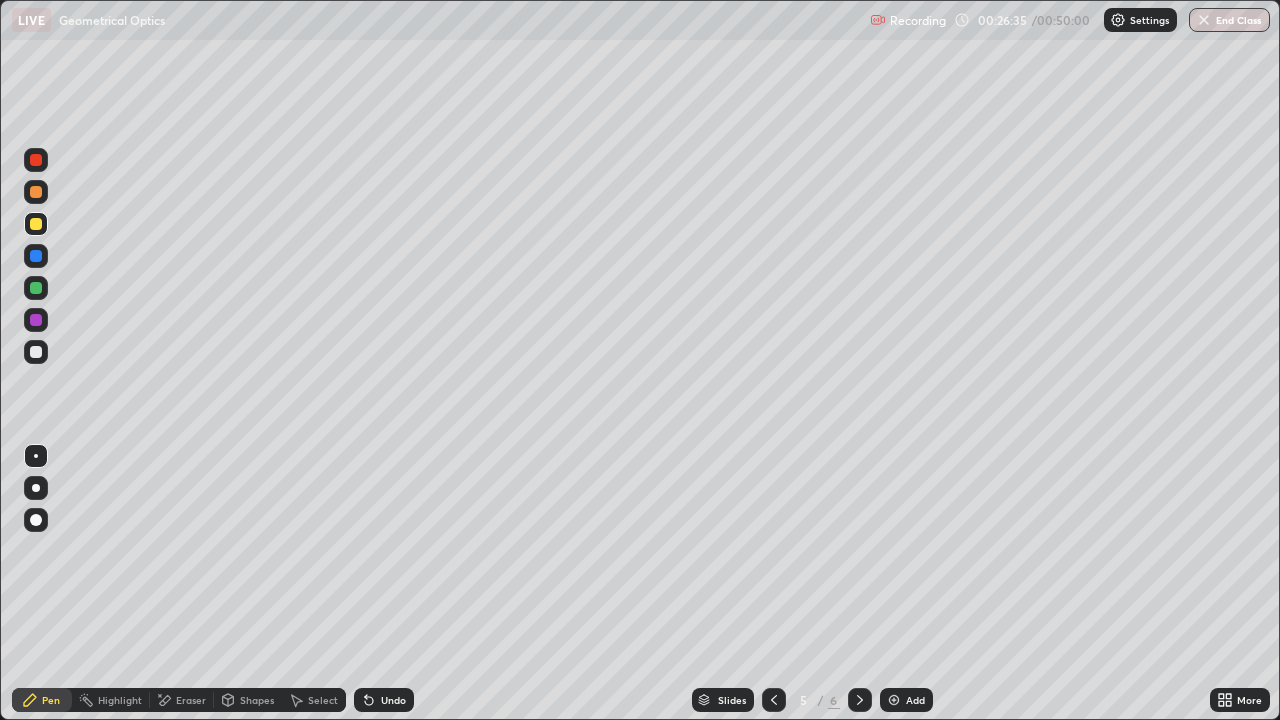 click on "Undo" at bounding box center (393, 700) 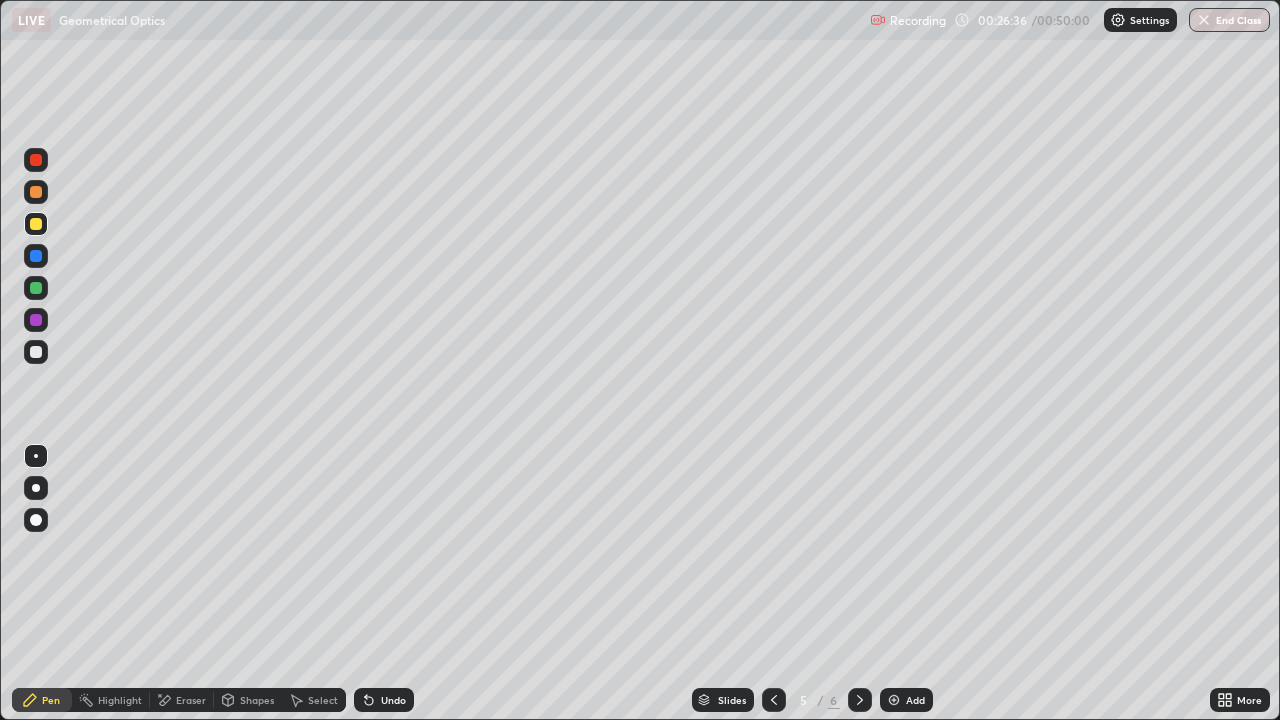 click on "Undo" at bounding box center (384, 700) 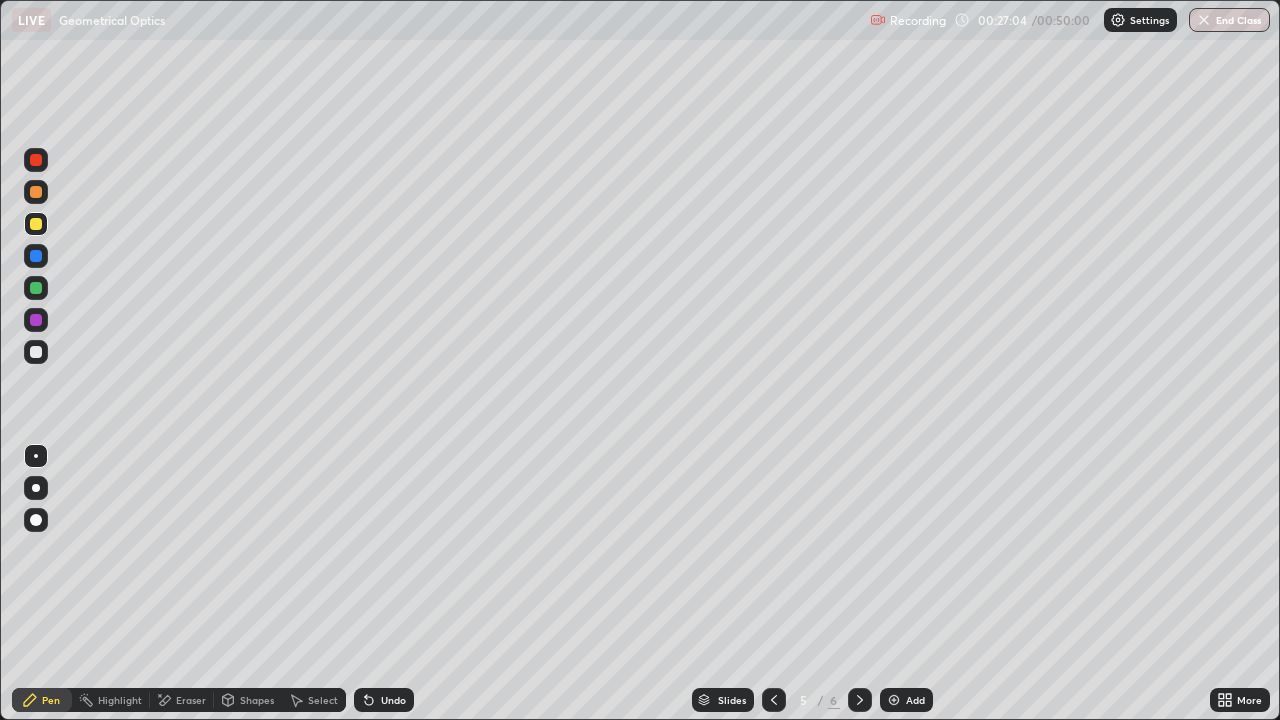 click at bounding box center (36, 224) 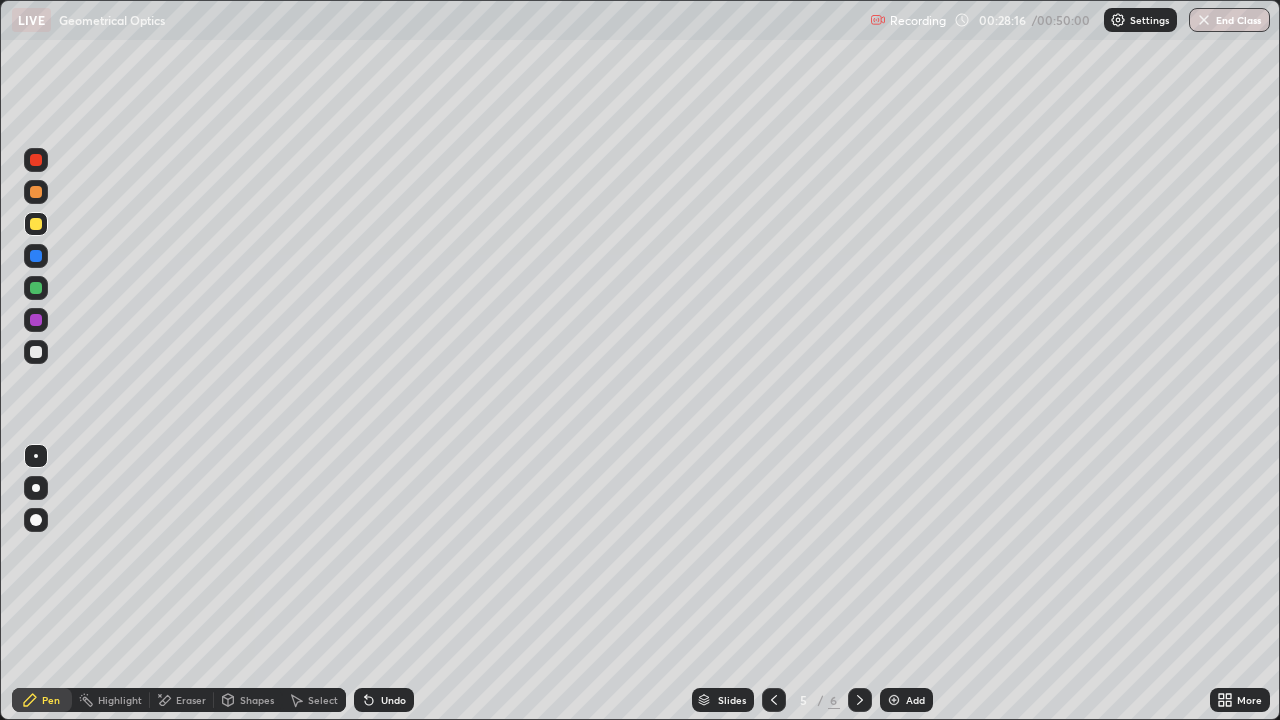 click on "Geometrical Optics" at bounding box center [112, 20] 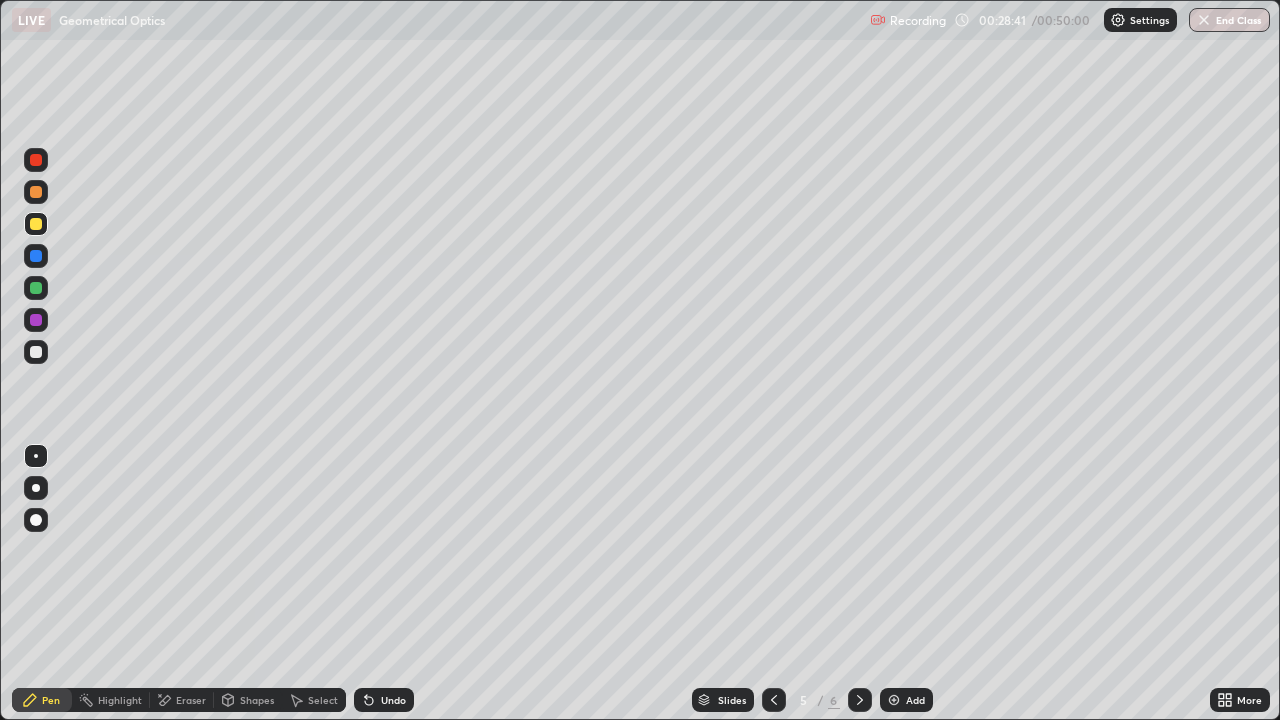 click at bounding box center [36, 352] 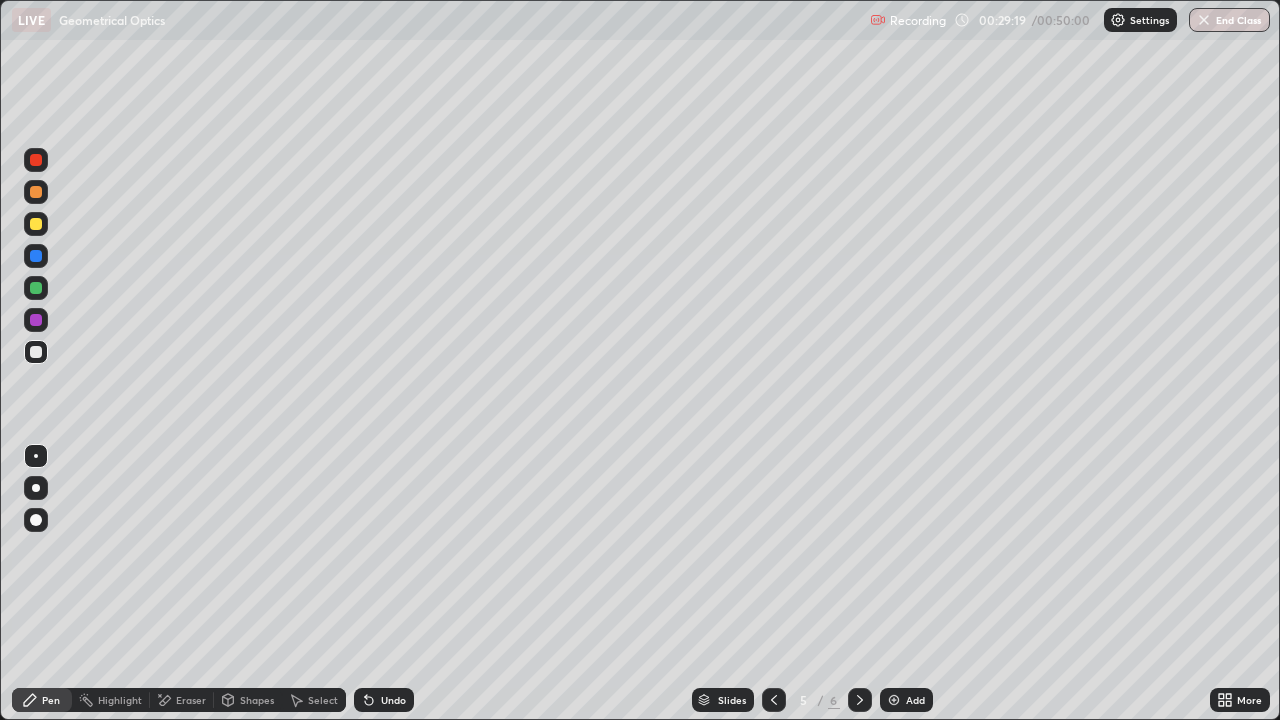 click on "Undo" at bounding box center [393, 700] 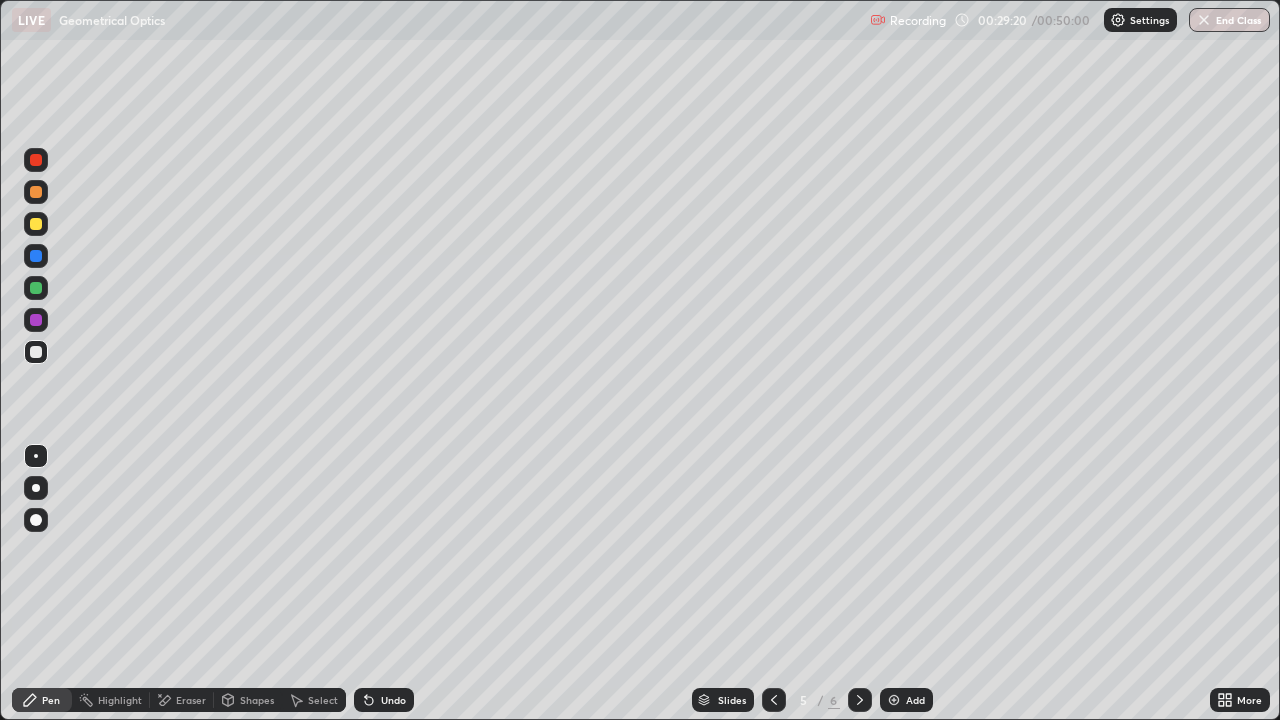 click on "Undo" at bounding box center (393, 700) 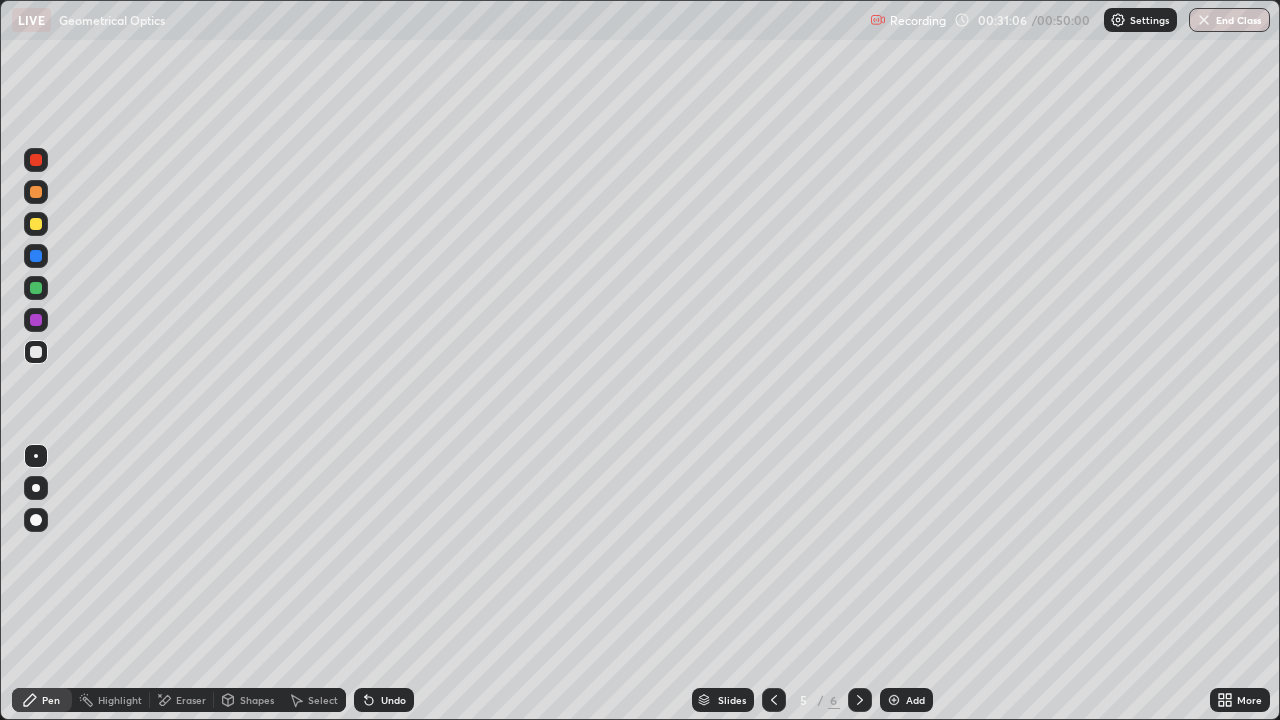 click at bounding box center [36, 224] 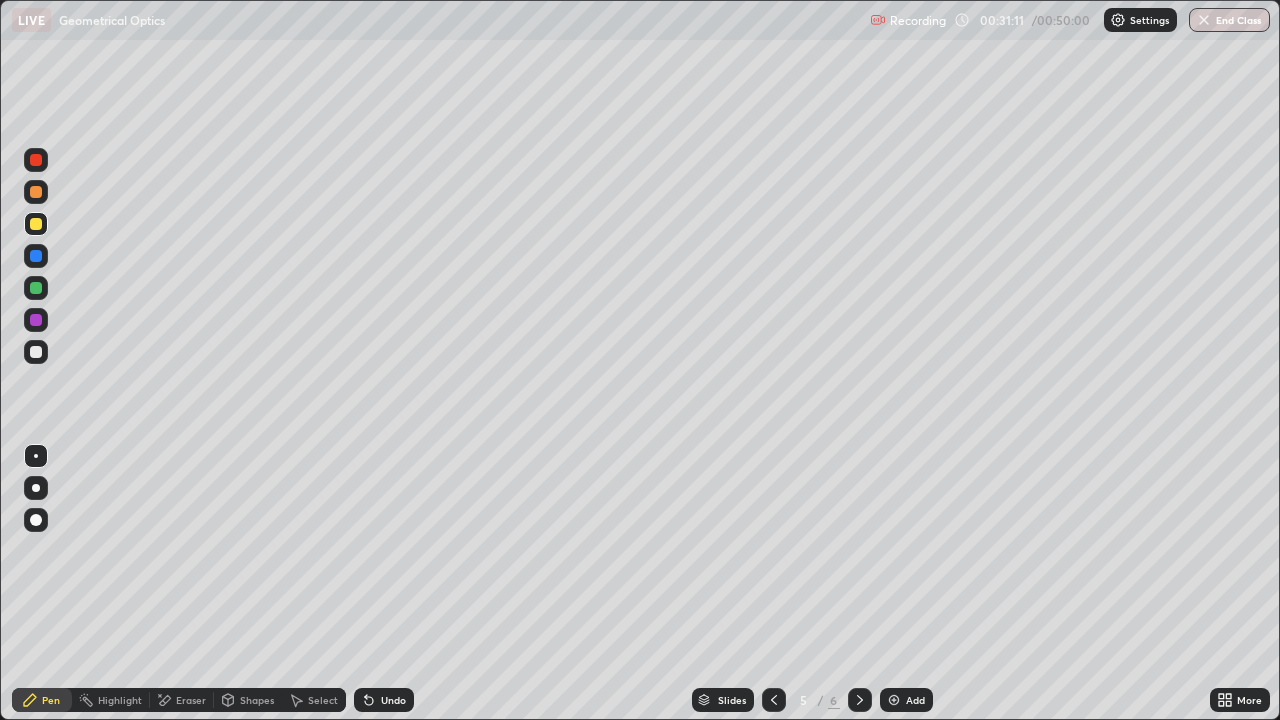 click 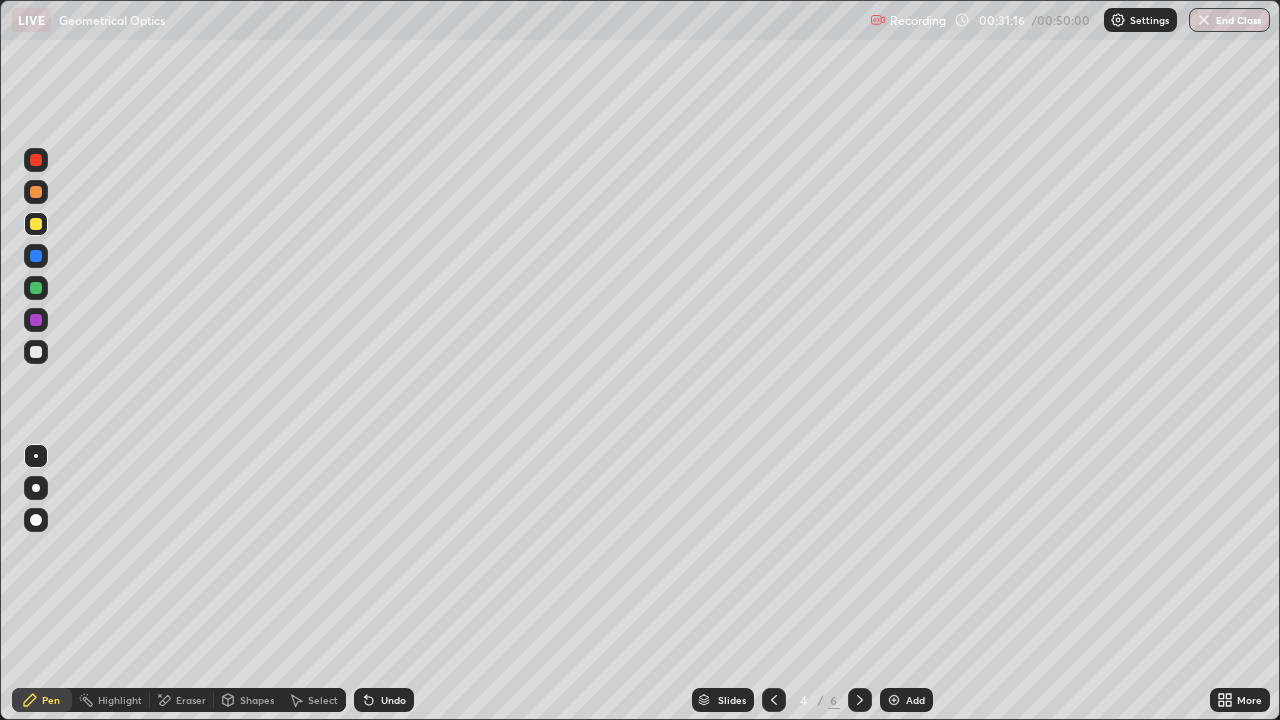 click 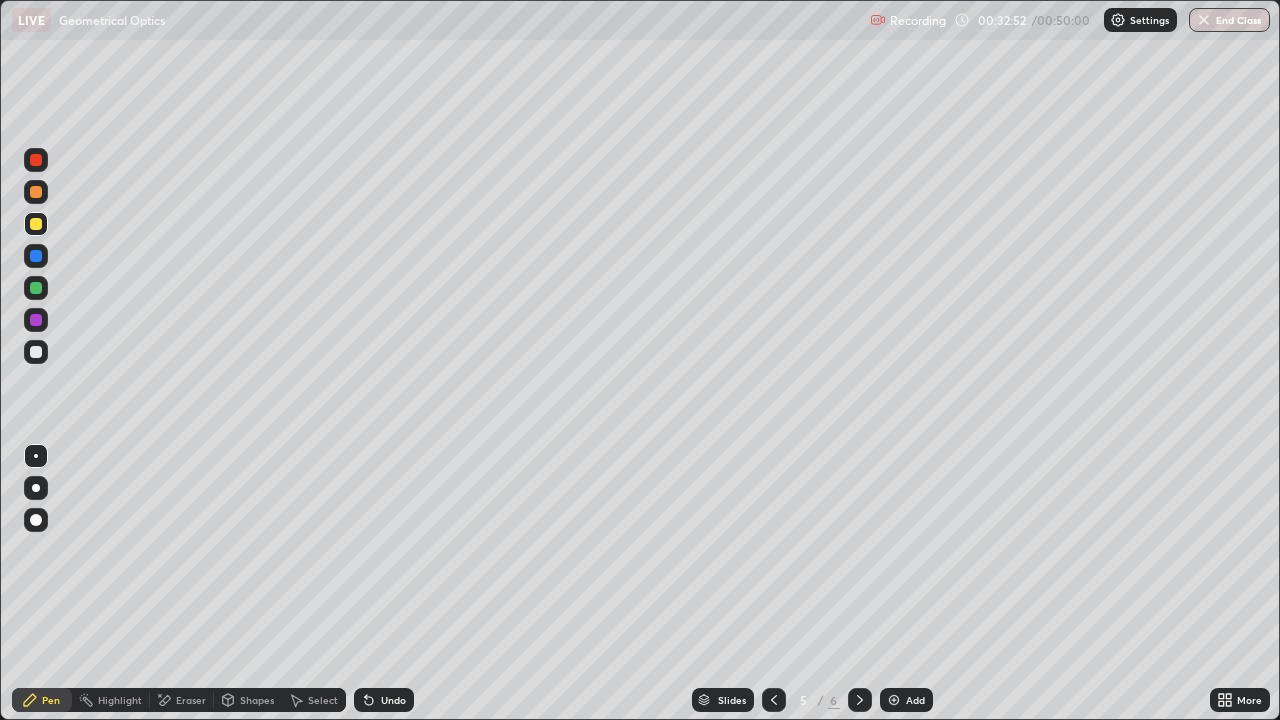 click at bounding box center [894, 700] 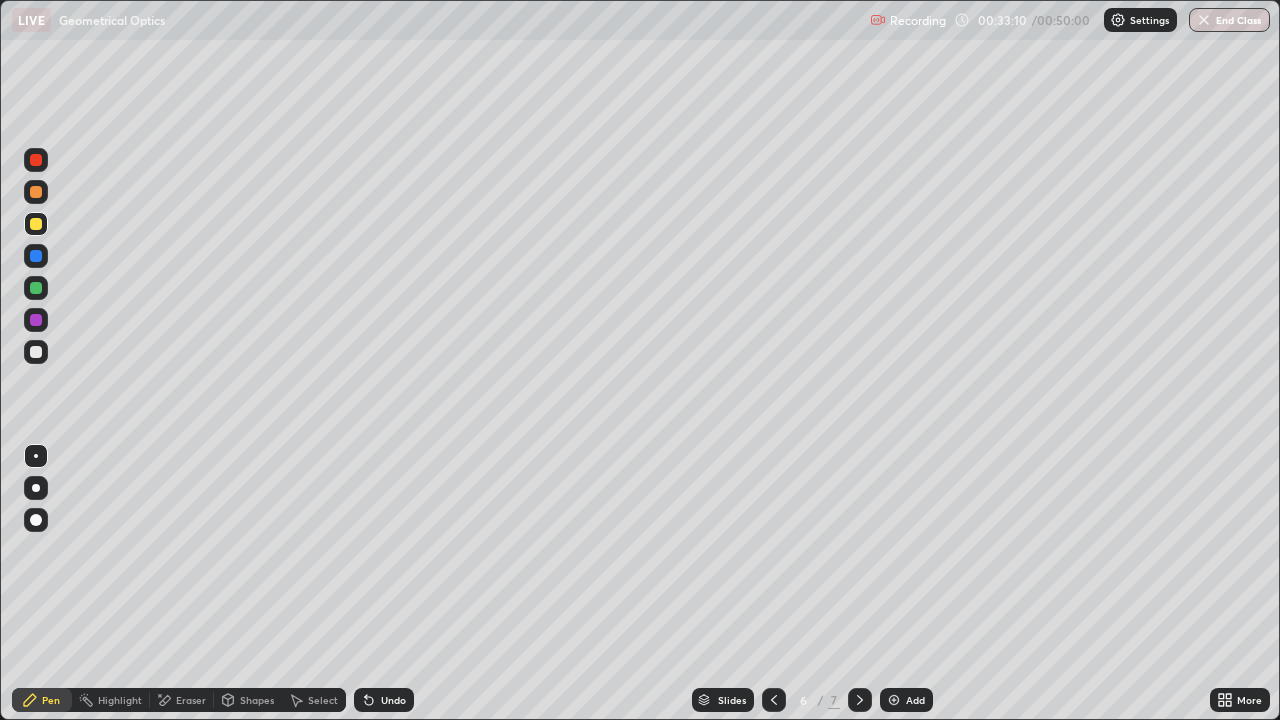click at bounding box center [36, 352] 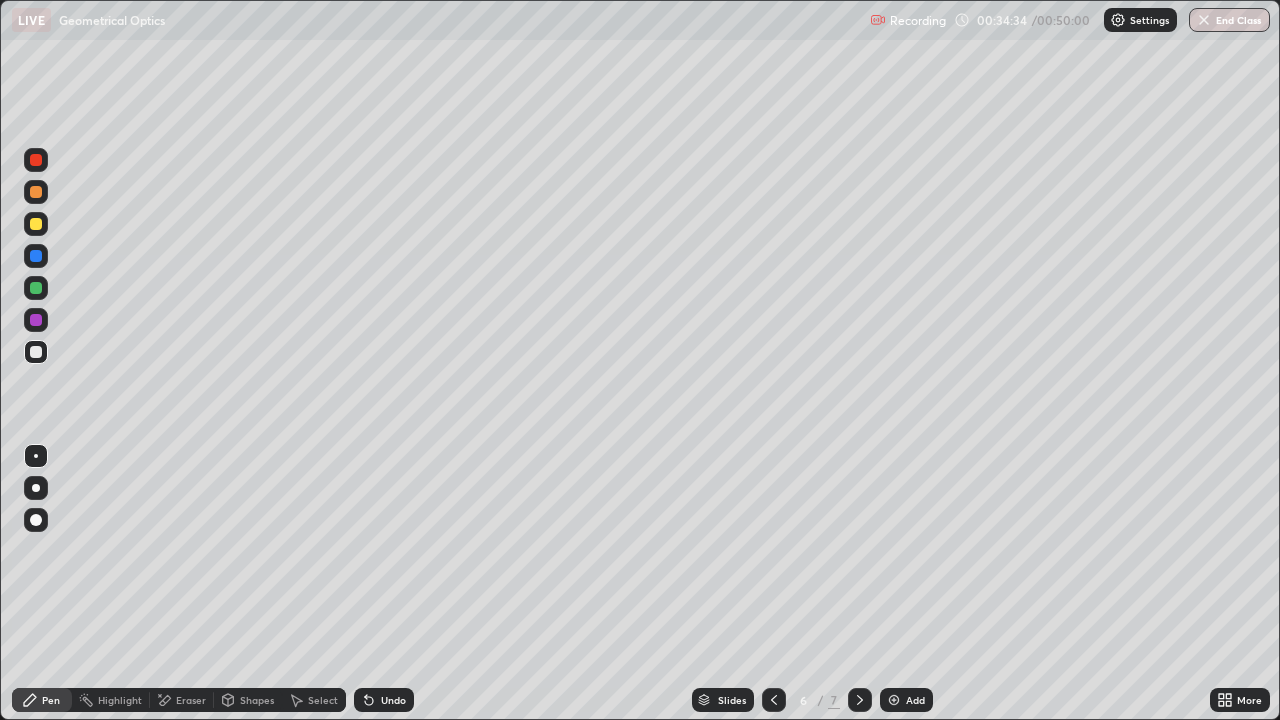 click on "Undo" at bounding box center (393, 700) 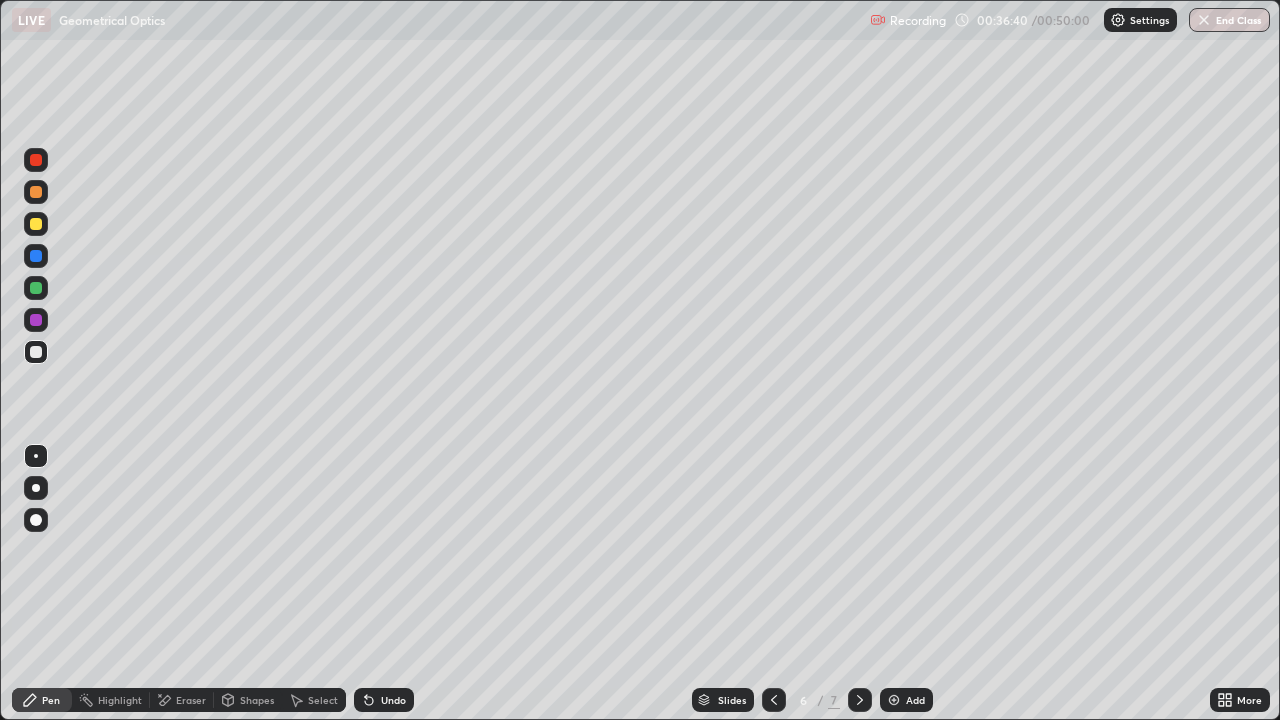 click at bounding box center [894, 700] 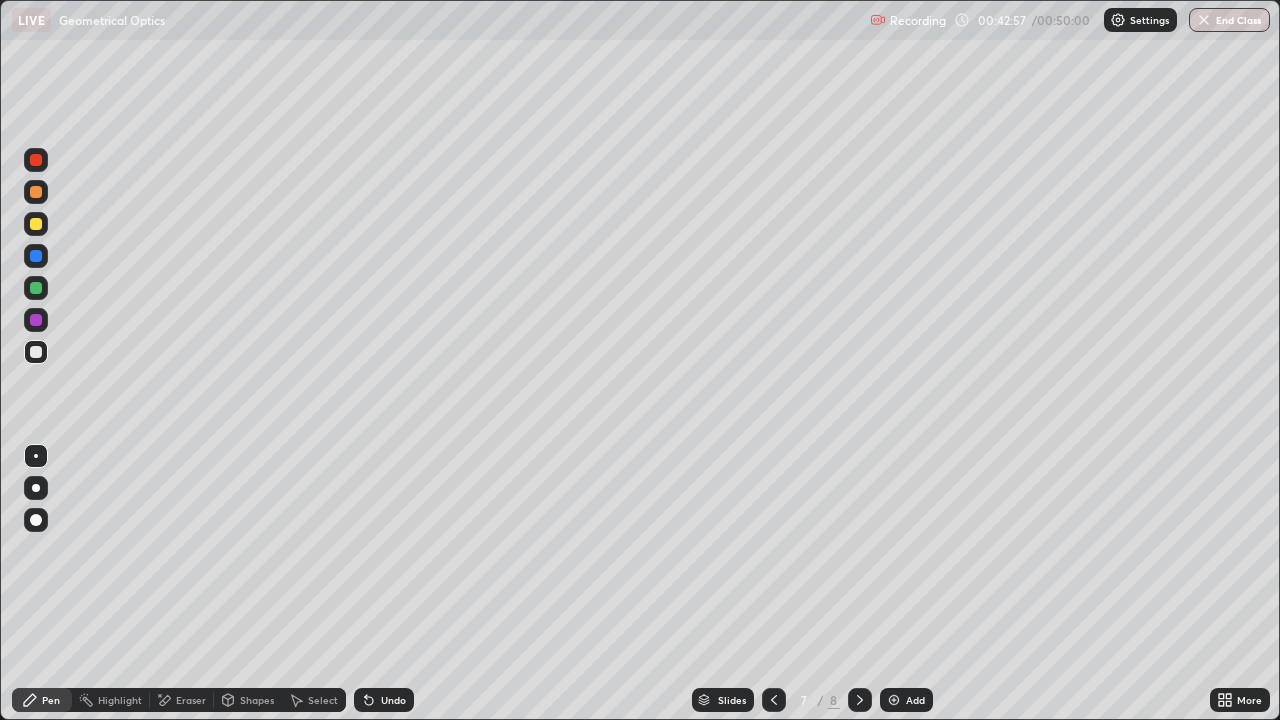 click 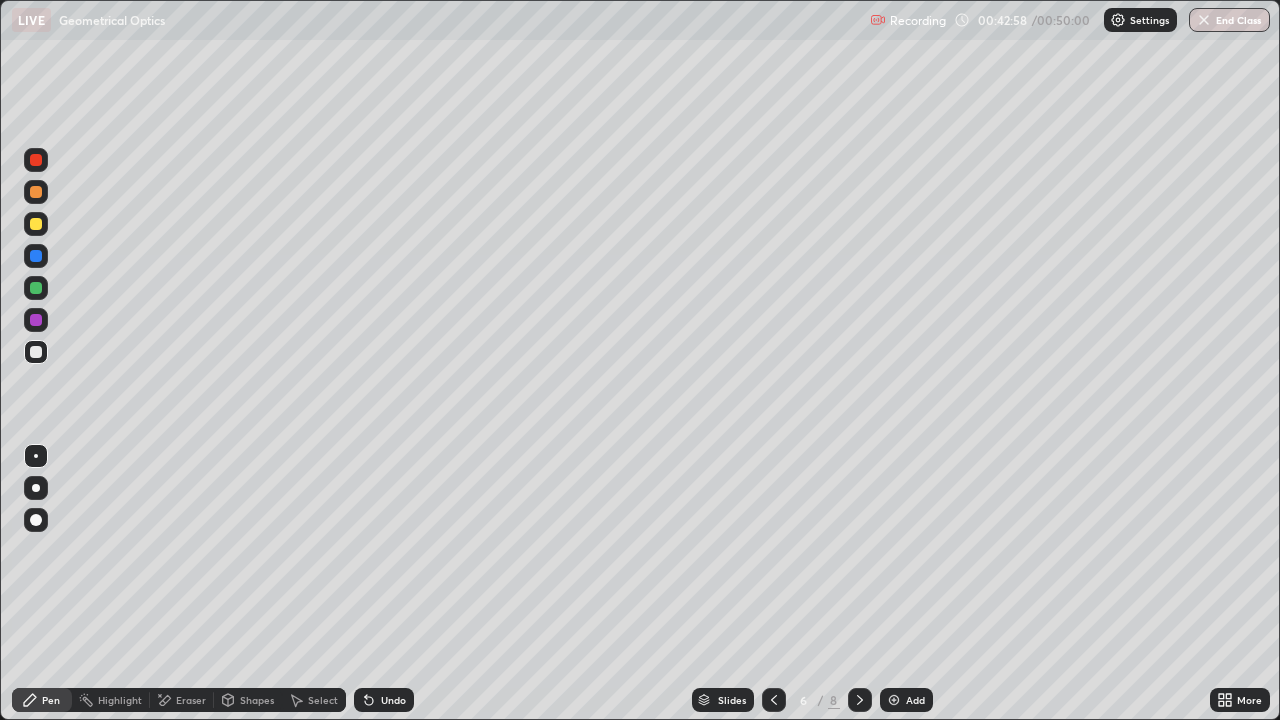 click 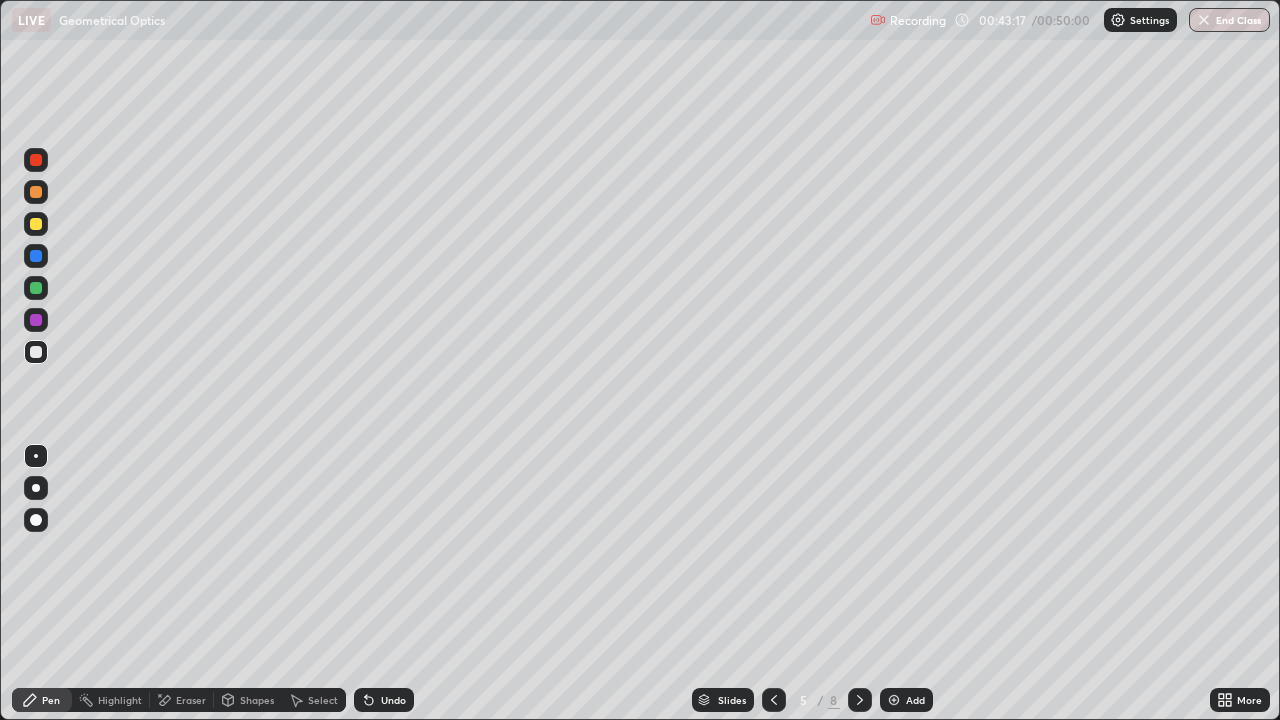 click 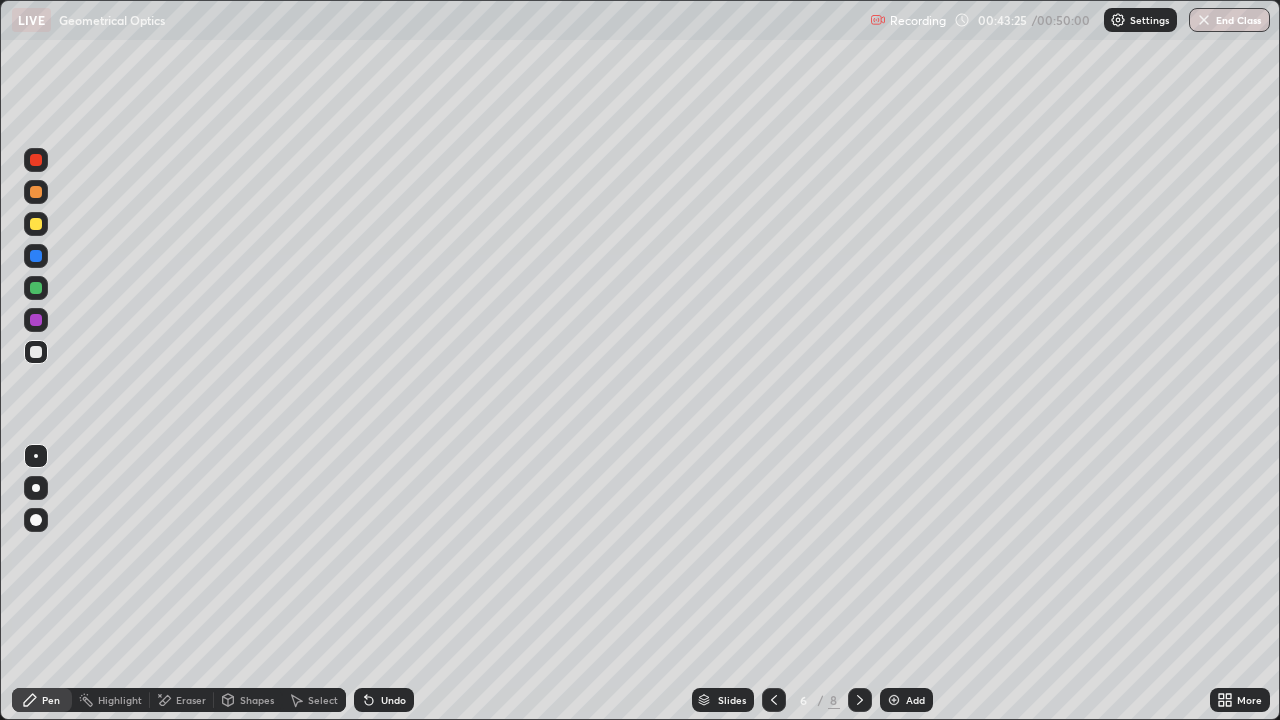 click 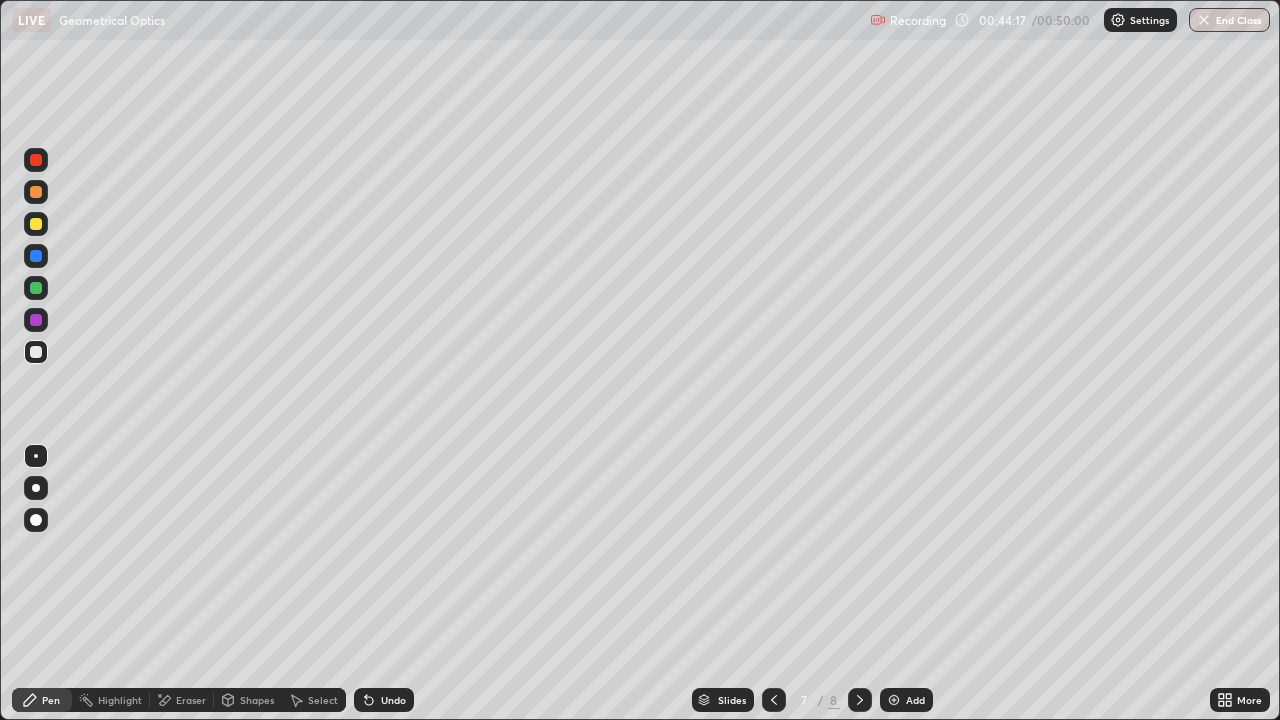 click on "Add" at bounding box center (906, 700) 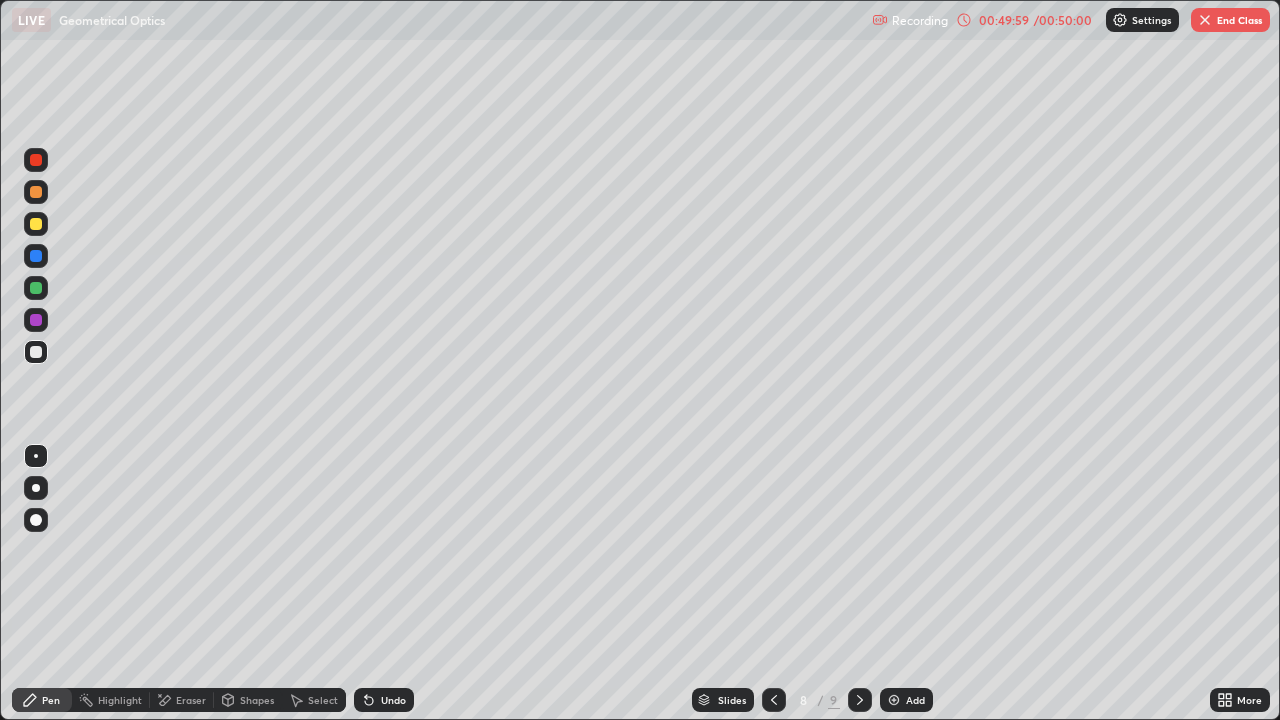 click on "Eraser" at bounding box center [182, 700] 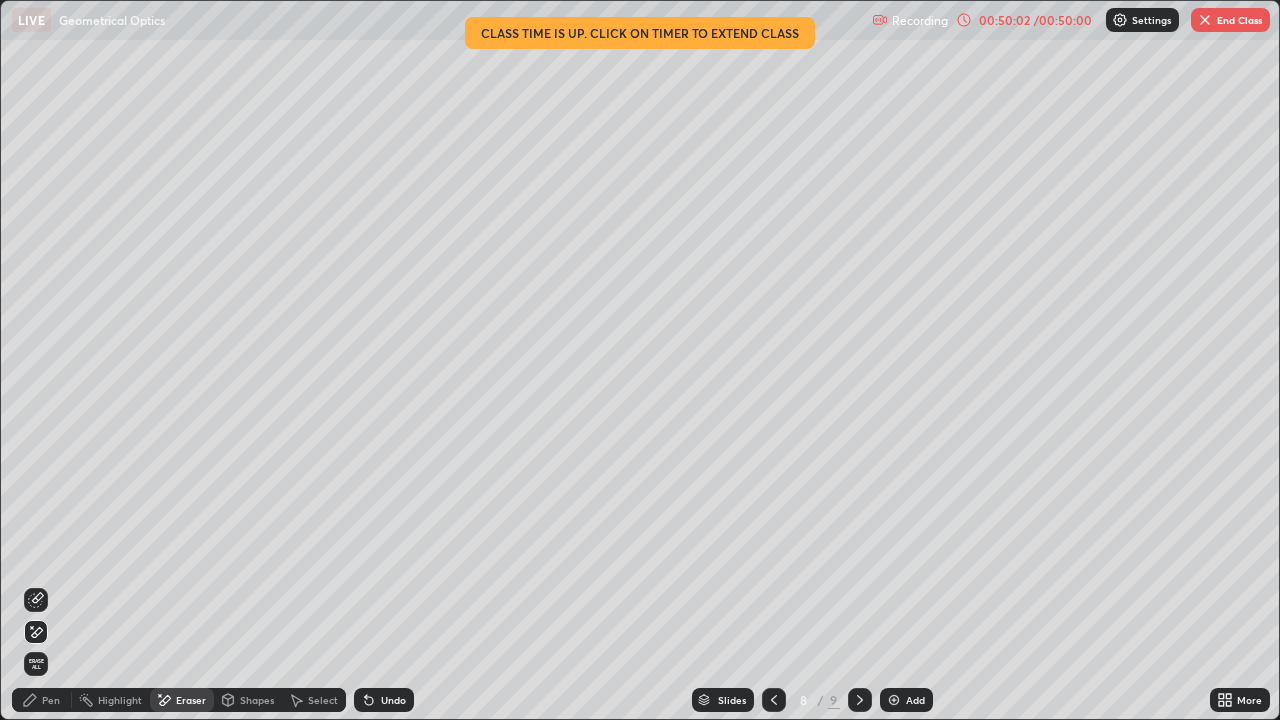 click on "Pen" at bounding box center [42, 700] 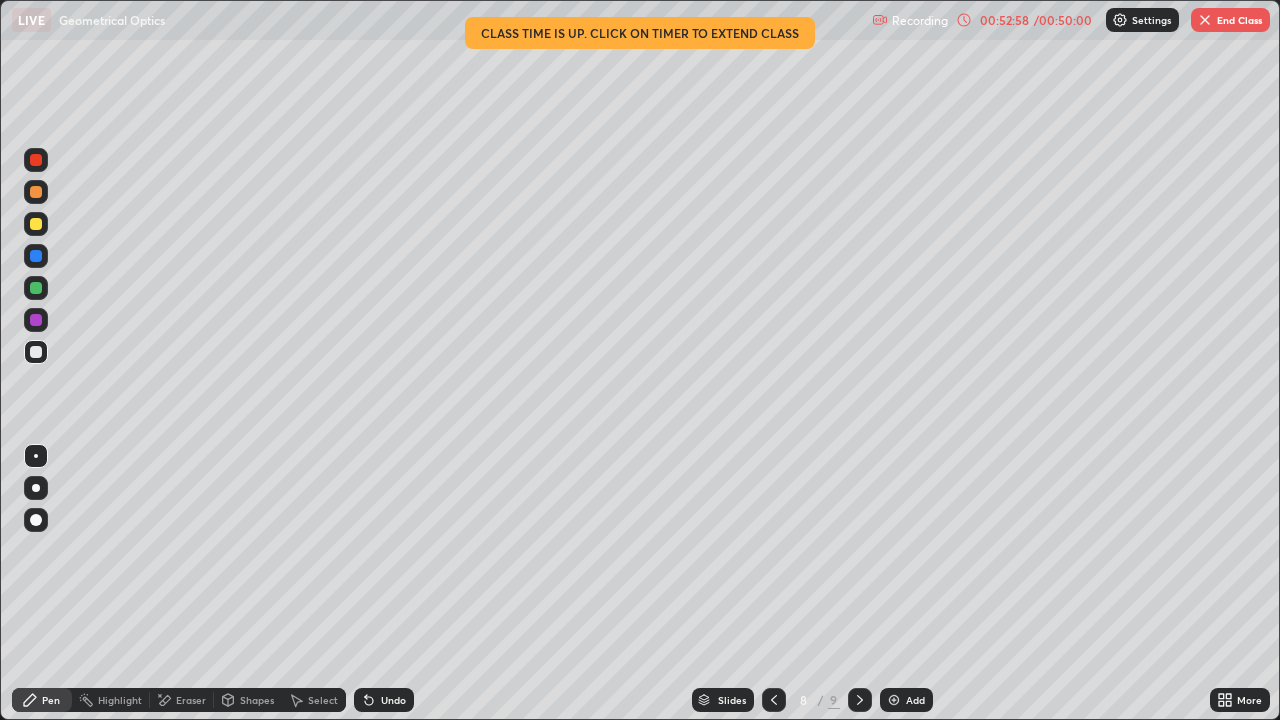 click on "End Class" at bounding box center [1230, 20] 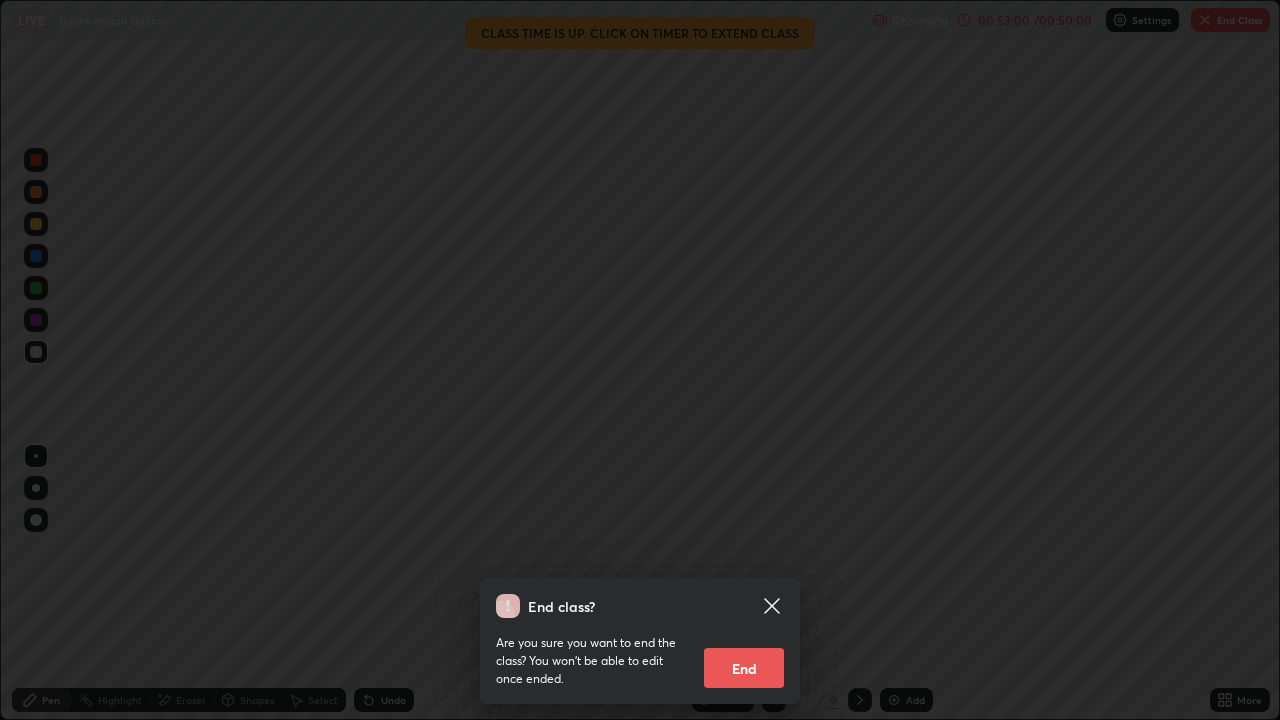 click on "End" at bounding box center [744, 668] 